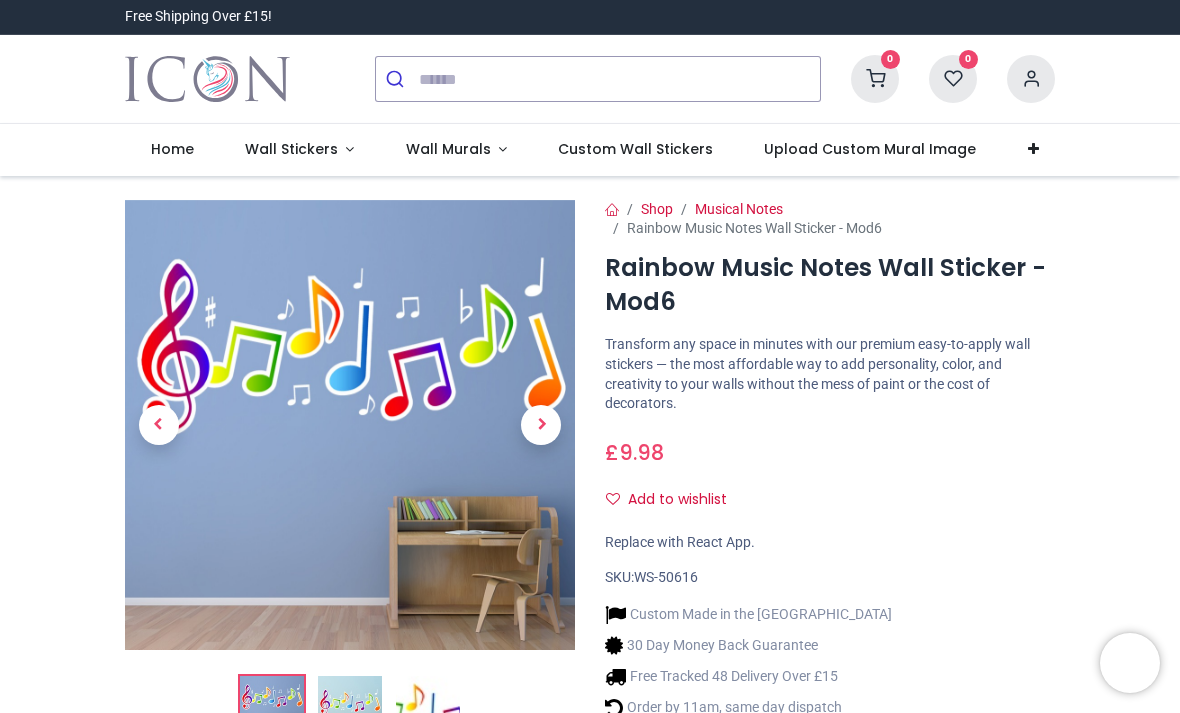 scroll, scrollTop: 0, scrollLeft: 0, axis: both 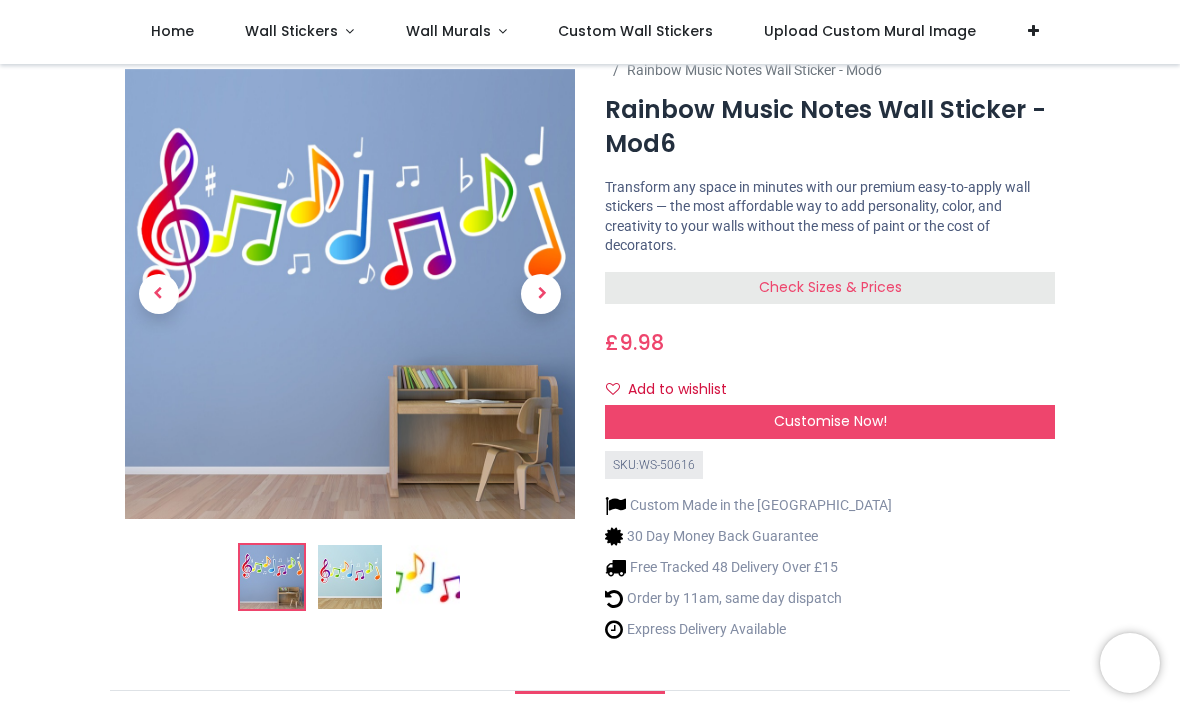 click at bounding box center [350, 577] 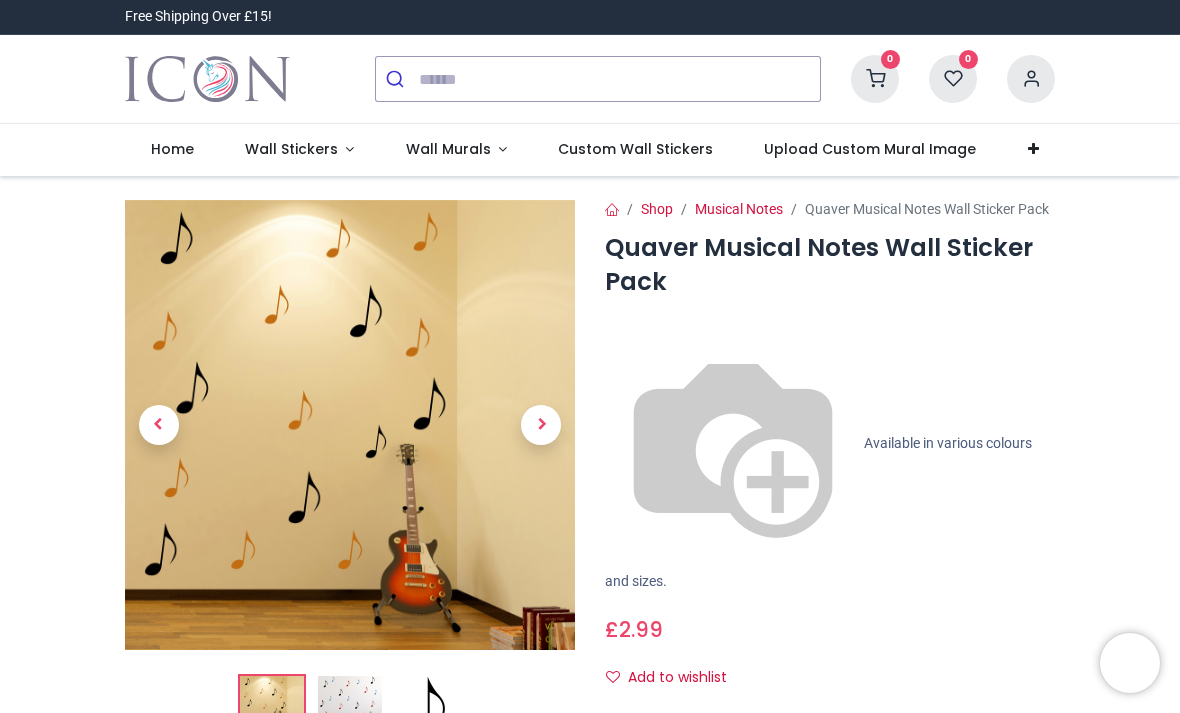scroll, scrollTop: 0, scrollLeft: 0, axis: both 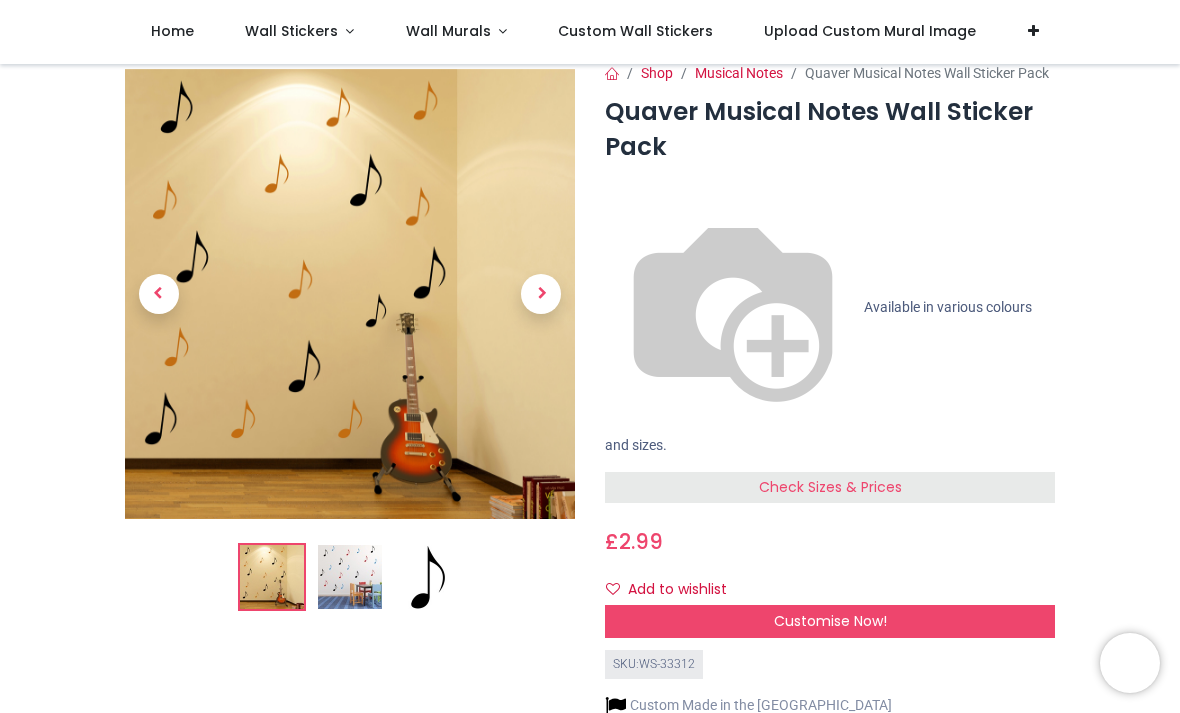 click on "Check Sizes & Prices" at bounding box center [830, 488] 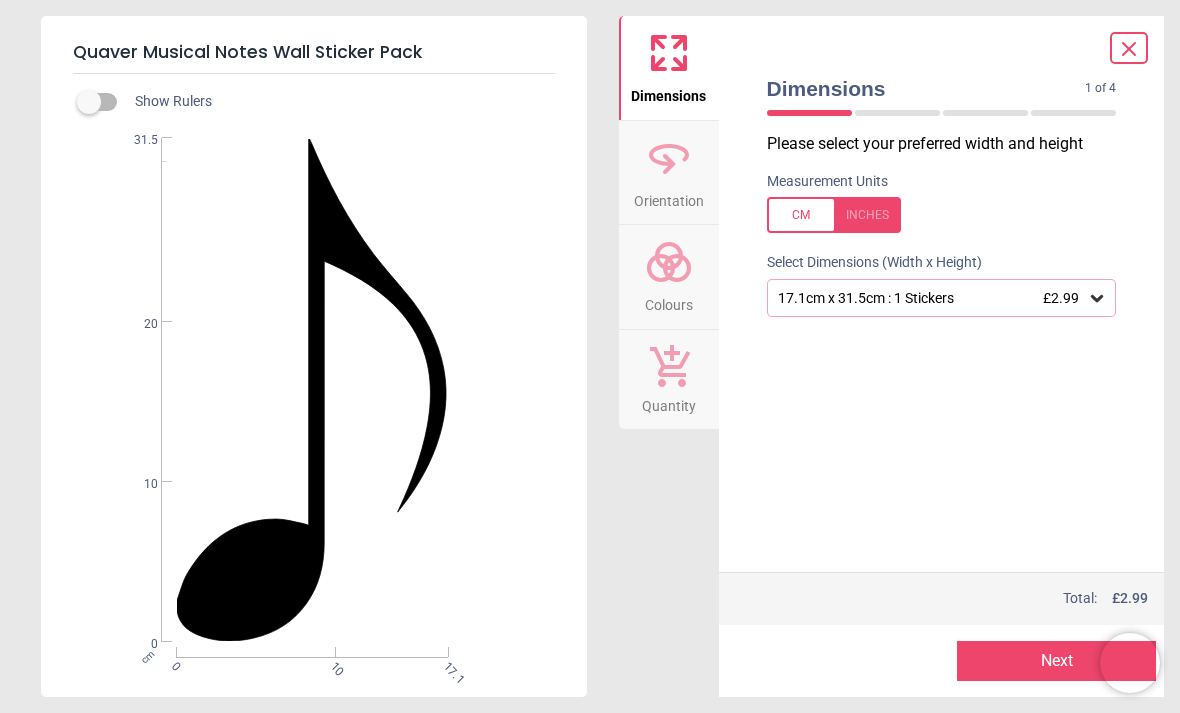 click 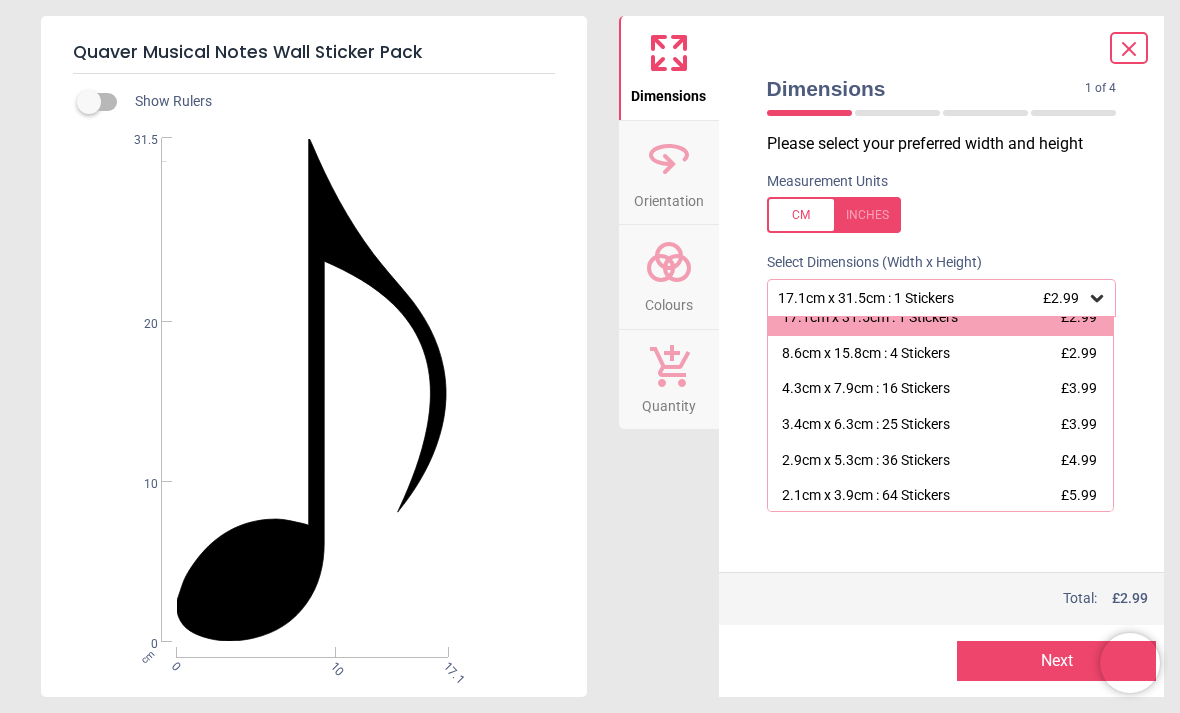 scroll, scrollTop: 16, scrollLeft: 0, axis: vertical 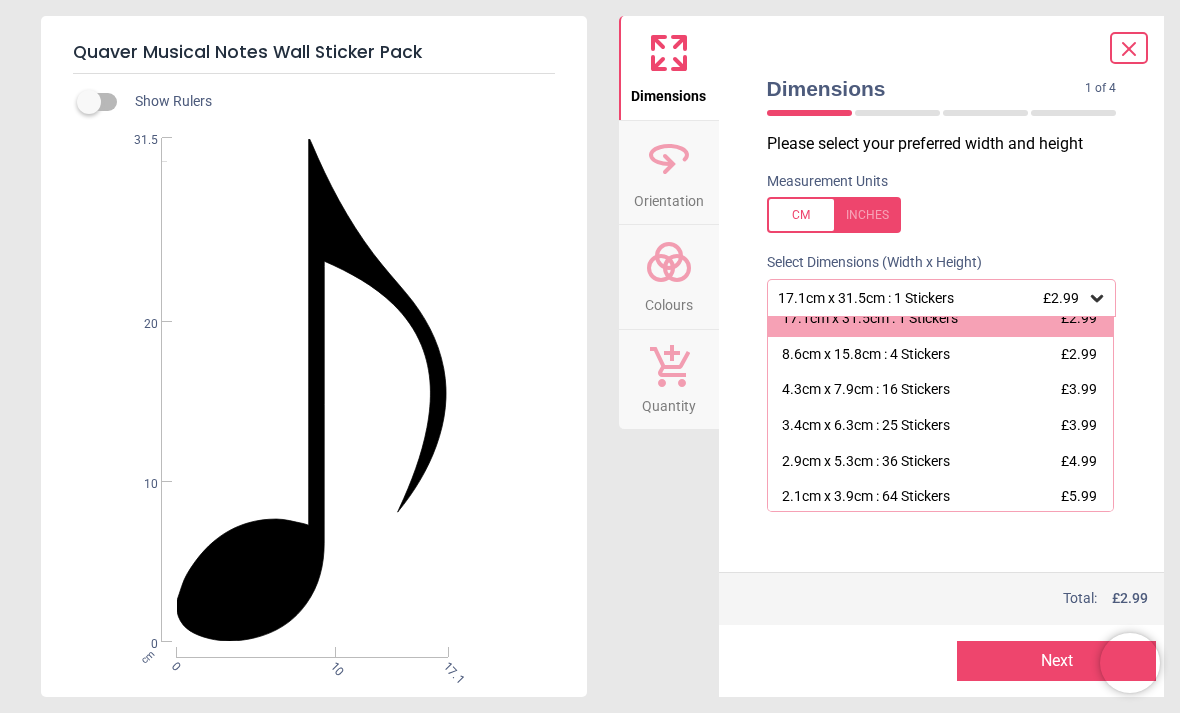 click on "2.9cm  x  5.3cm       : 36 Stickers" at bounding box center [866, 462] 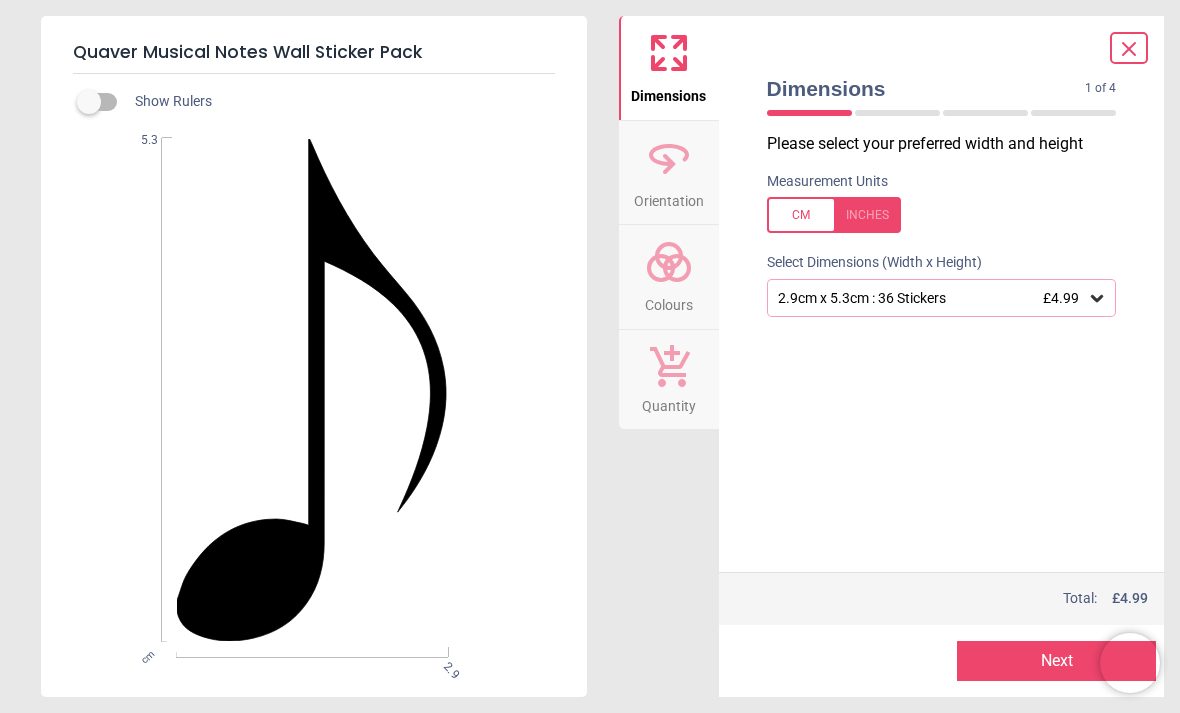 click on "£4.99" at bounding box center (1061, 298) 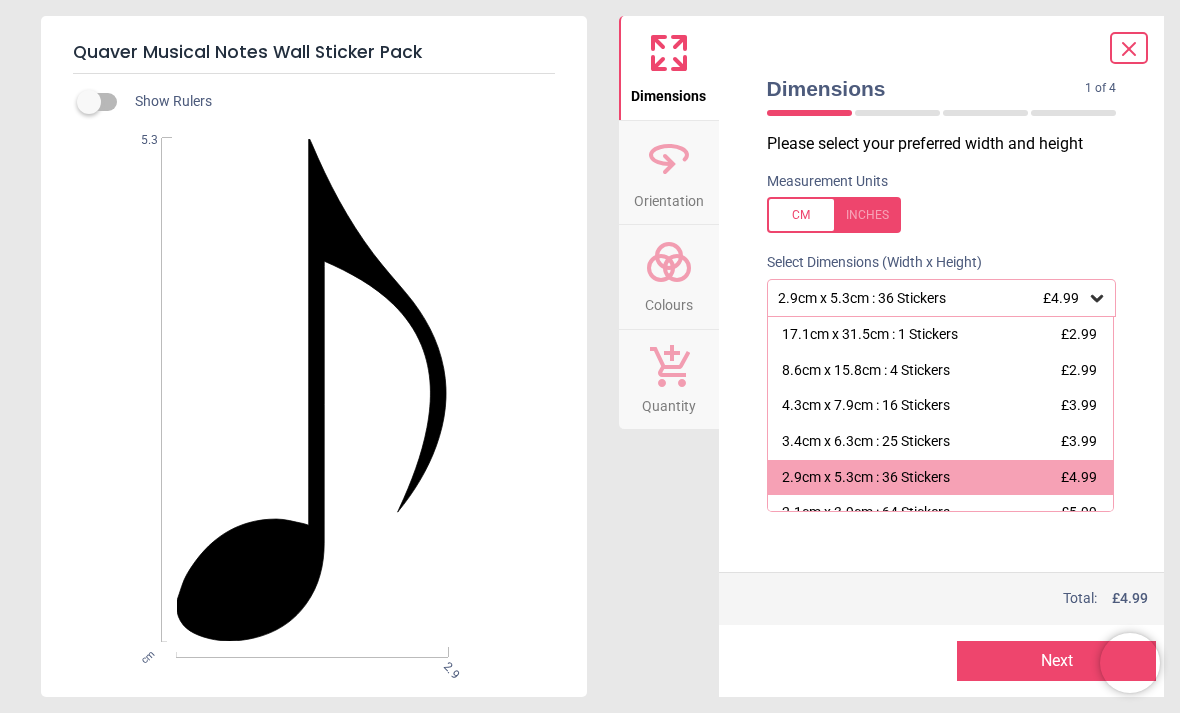 click on "3.4cm  x  6.3cm       : 25 Stickers £3.99" at bounding box center (941, 442) 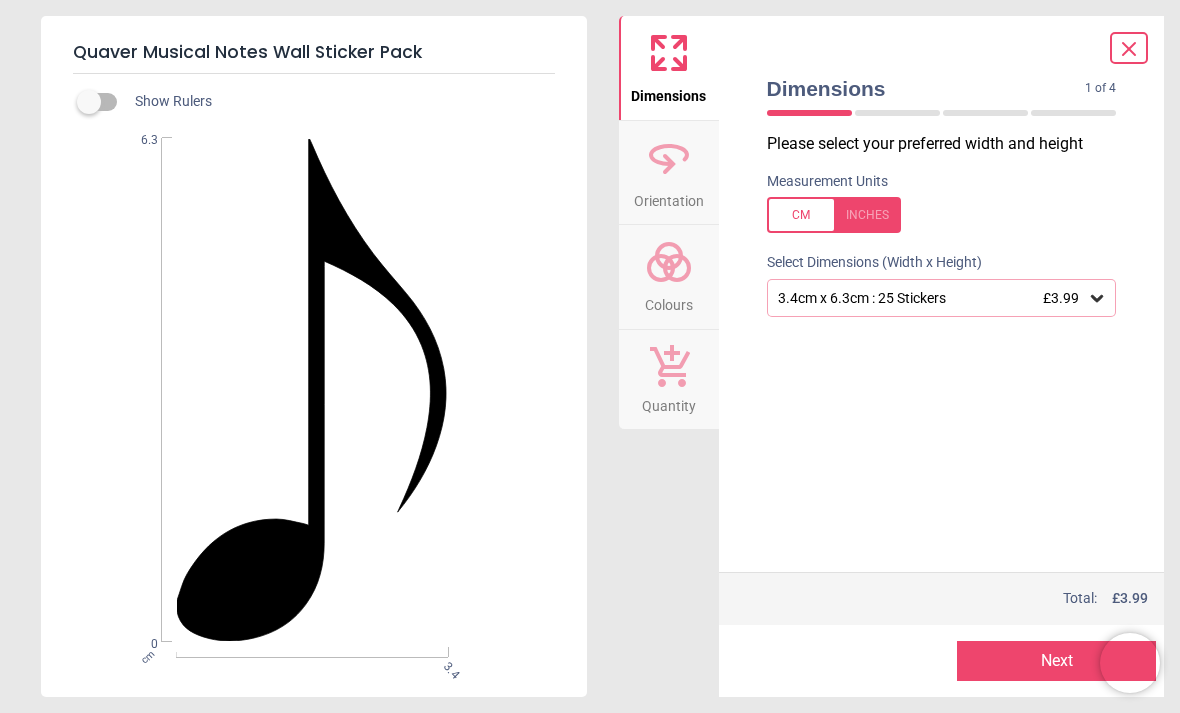 click on "£3.99" at bounding box center (1061, 298) 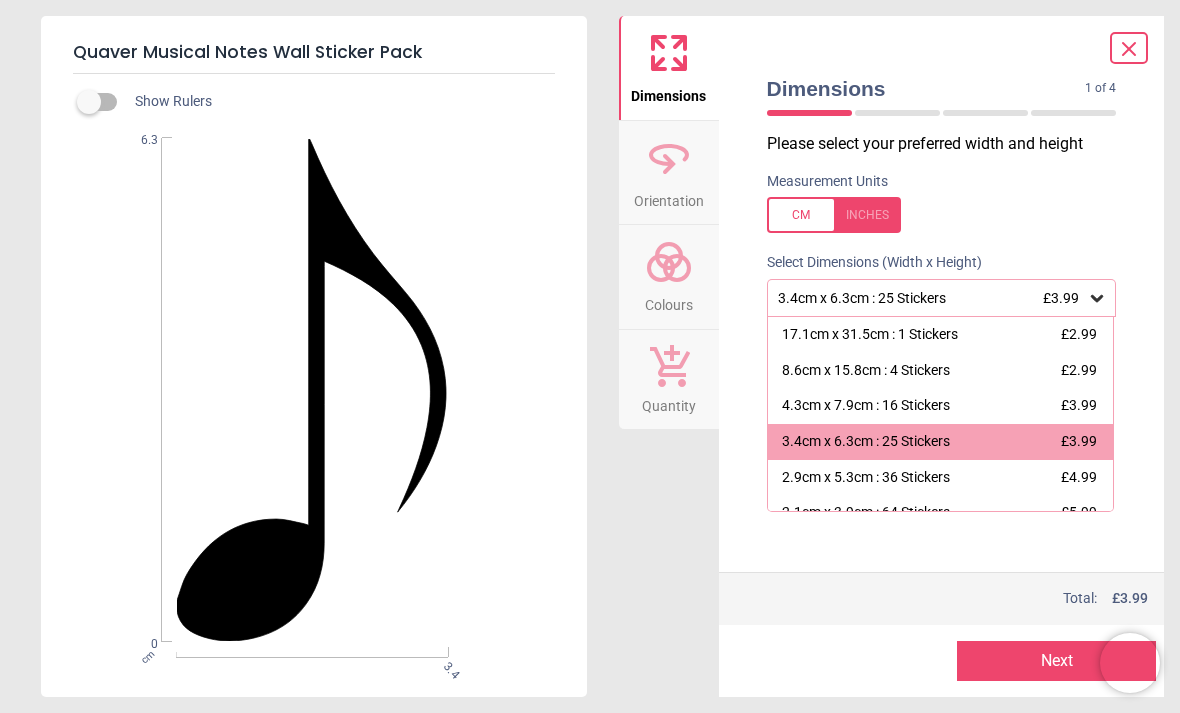 click on "4.3cm  x  7.9cm       : 16 Stickers £3.99" at bounding box center (941, 406) 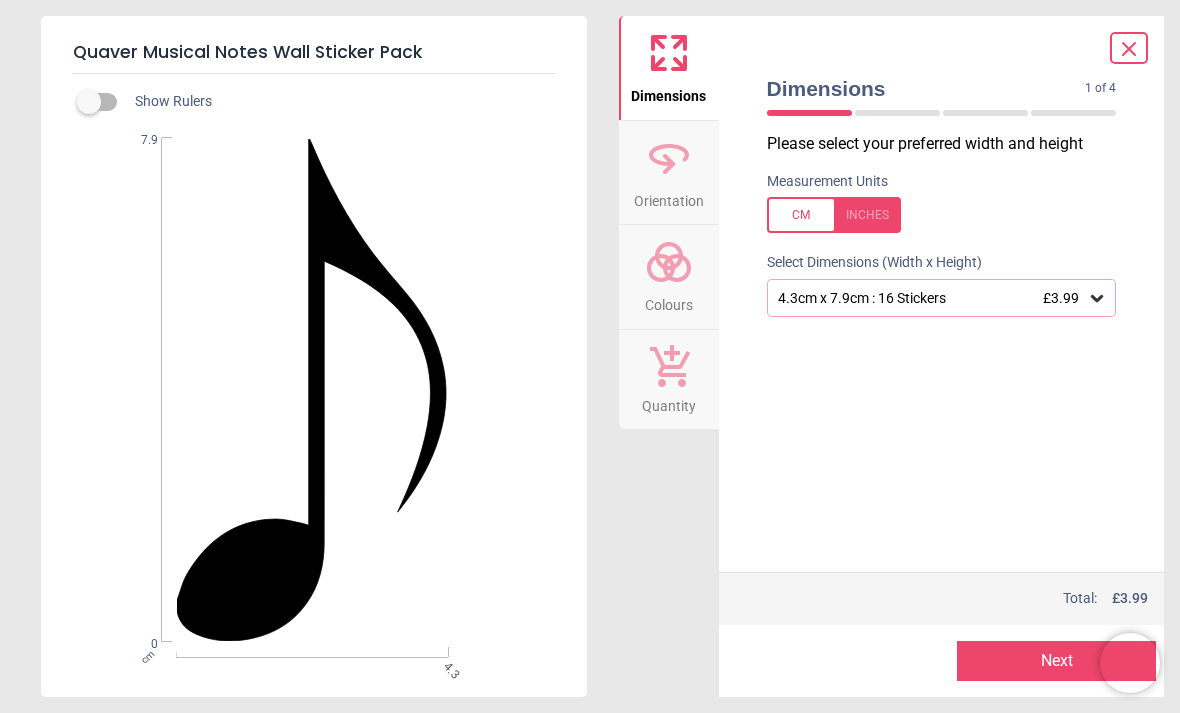 click 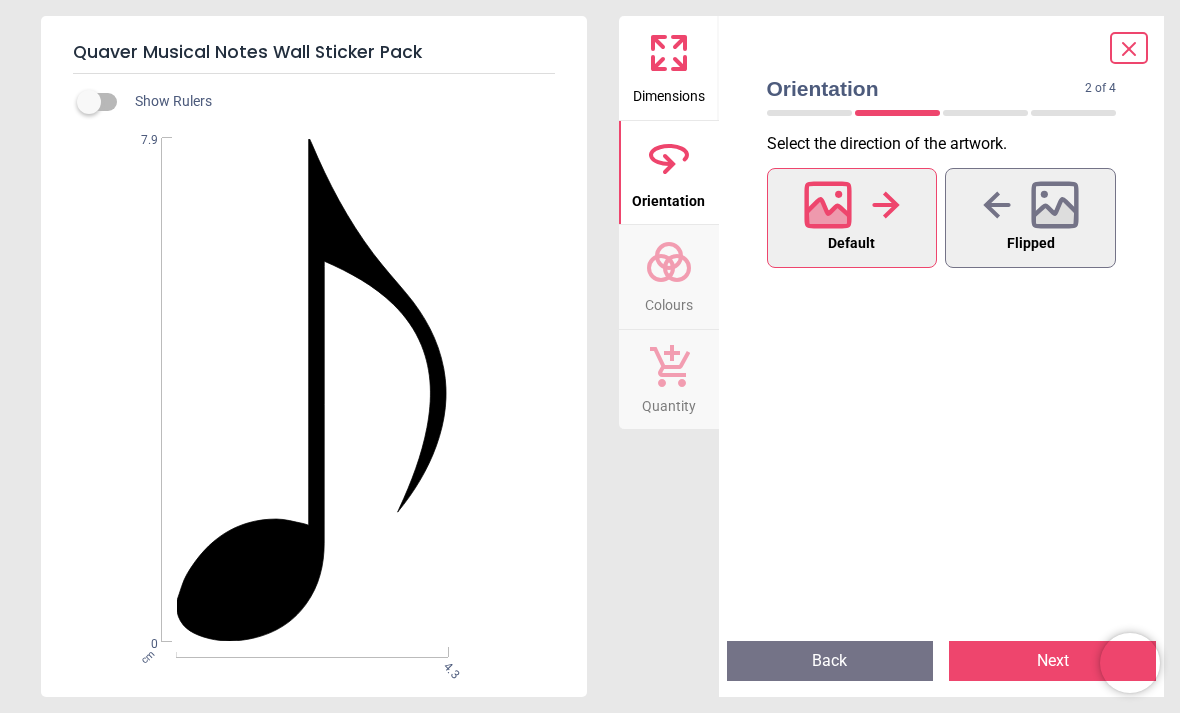 click on "Colours" at bounding box center (669, 277) 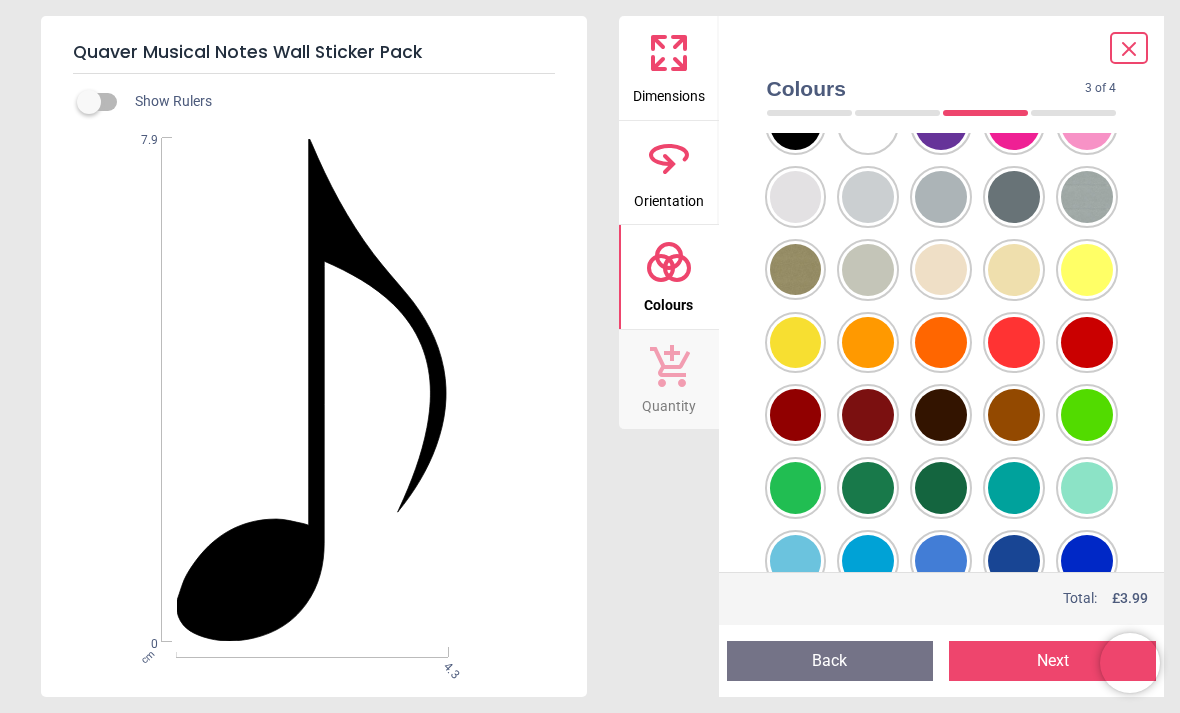 scroll, scrollTop: 81, scrollLeft: 0, axis: vertical 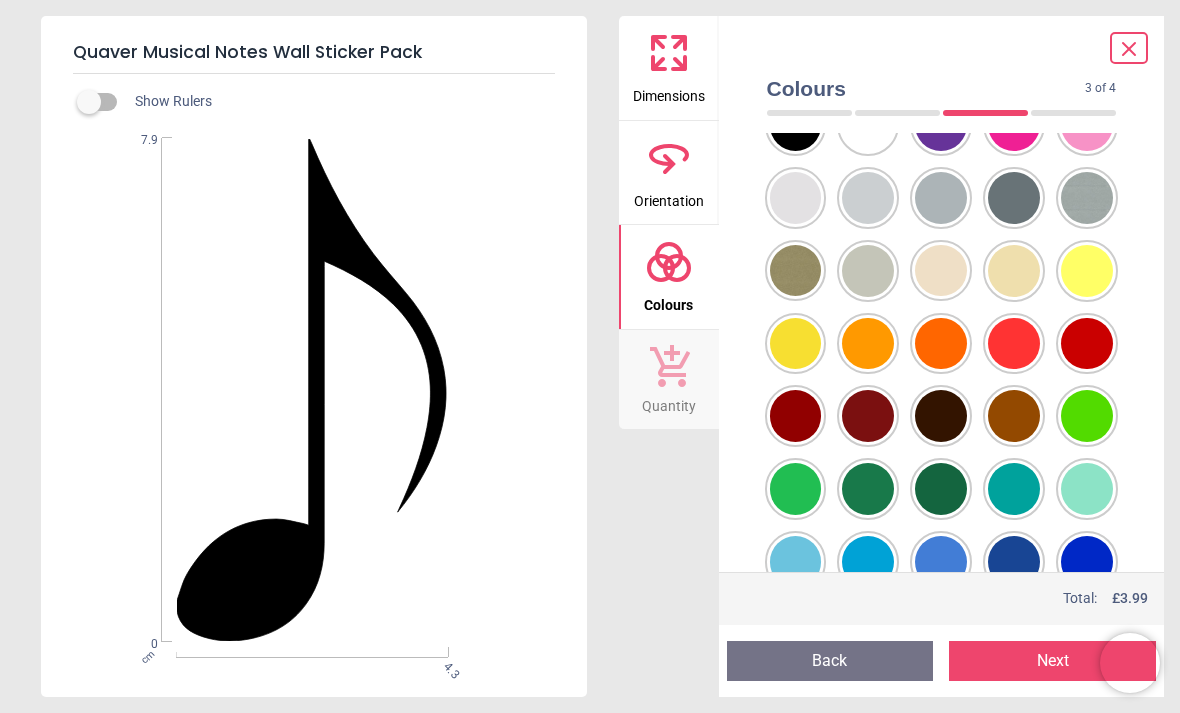 click at bounding box center (796, 125) 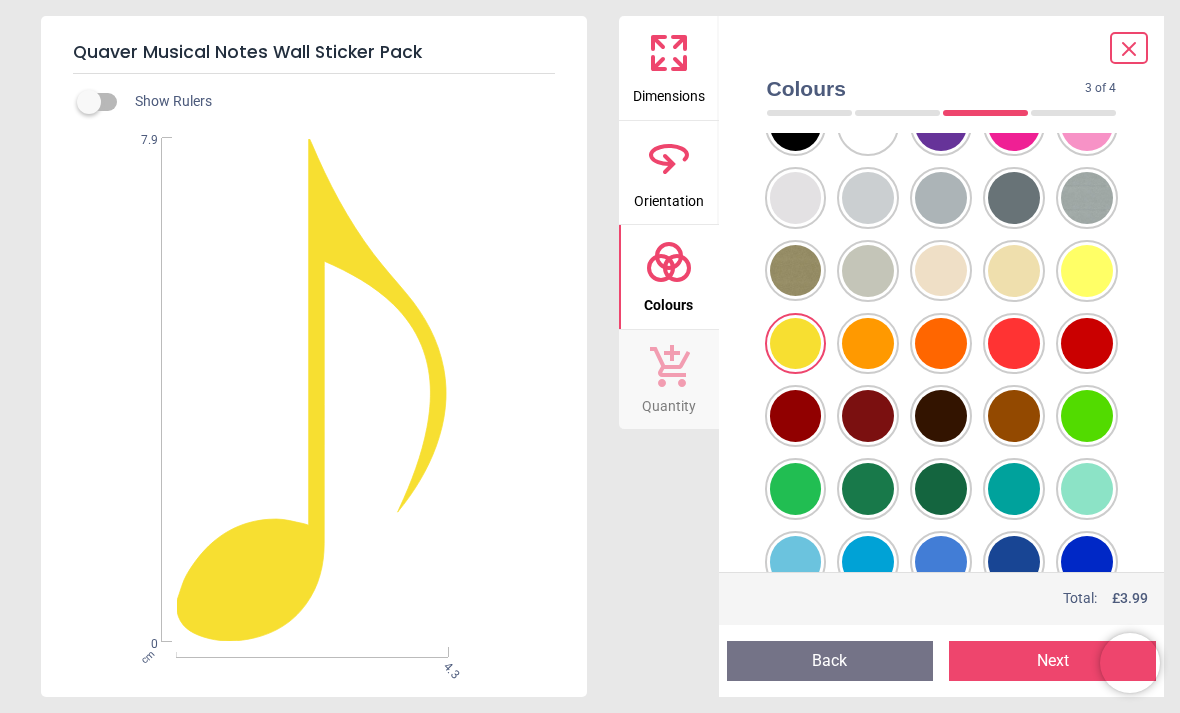 click on "Next" at bounding box center [1052, 661] 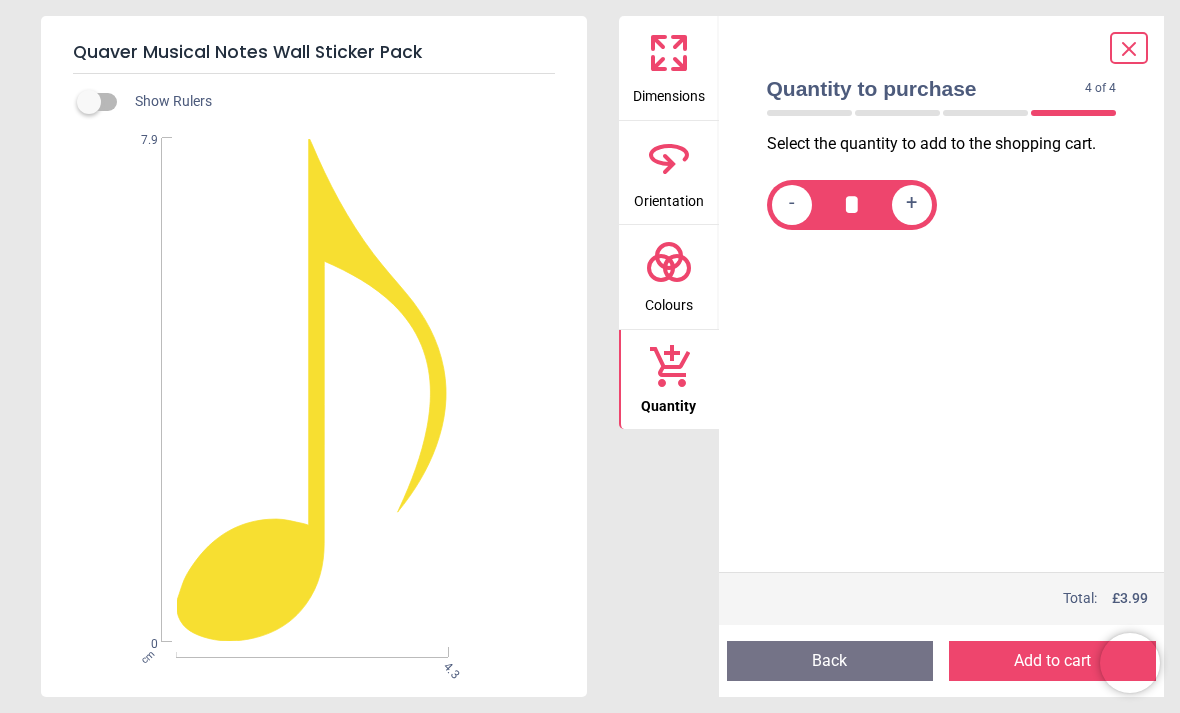 click on "Add to cart" at bounding box center [1052, 661] 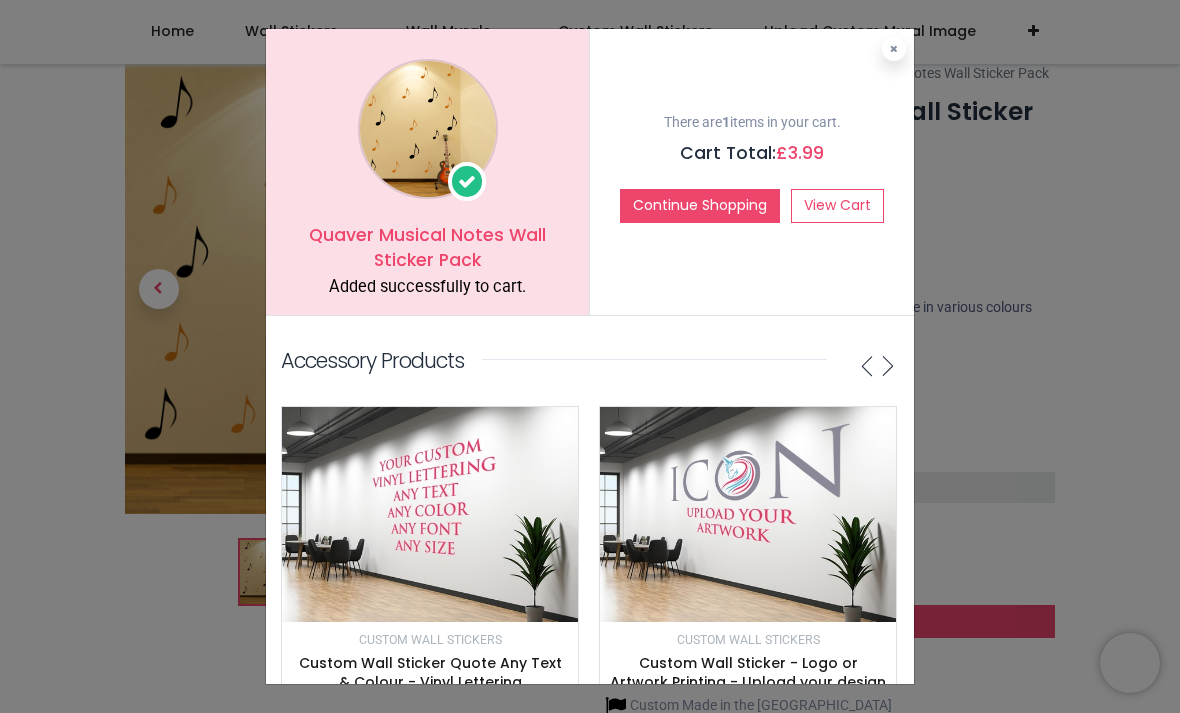 click on "Quaver Musical Notes Wall Sticker Pack
Added successfully to cart.
There are  1  items in your cart.
Cart Total:   £  3.99
Continue Shopping
View Cart
Accessory Products
£  10.98 £" at bounding box center (590, 356) 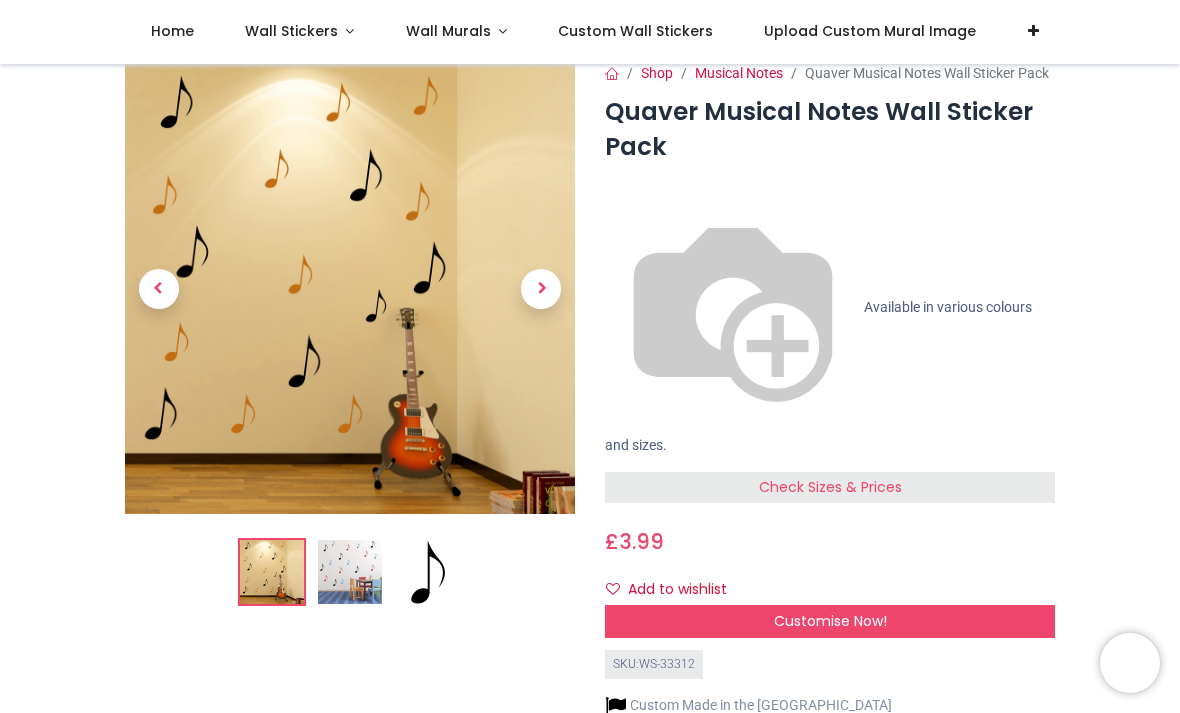 click on "Check Sizes & Prices" at bounding box center (830, 488) 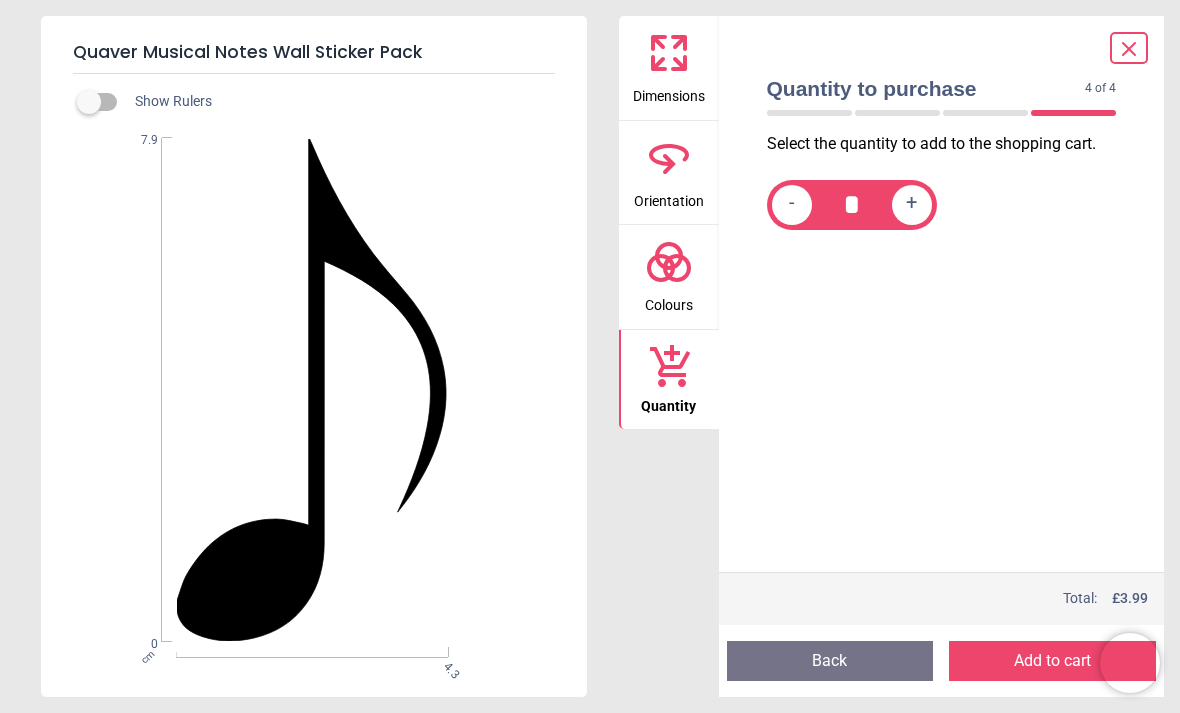 click 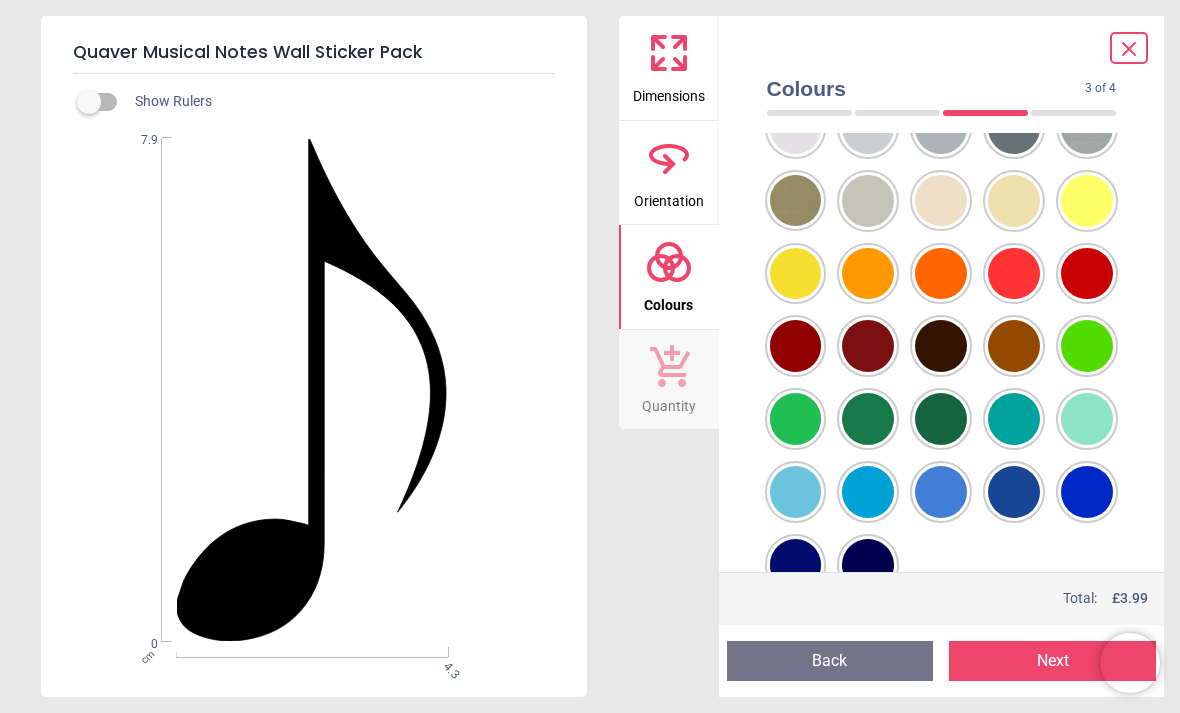scroll, scrollTop: 150, scrollLeft: 0, axis: vertical 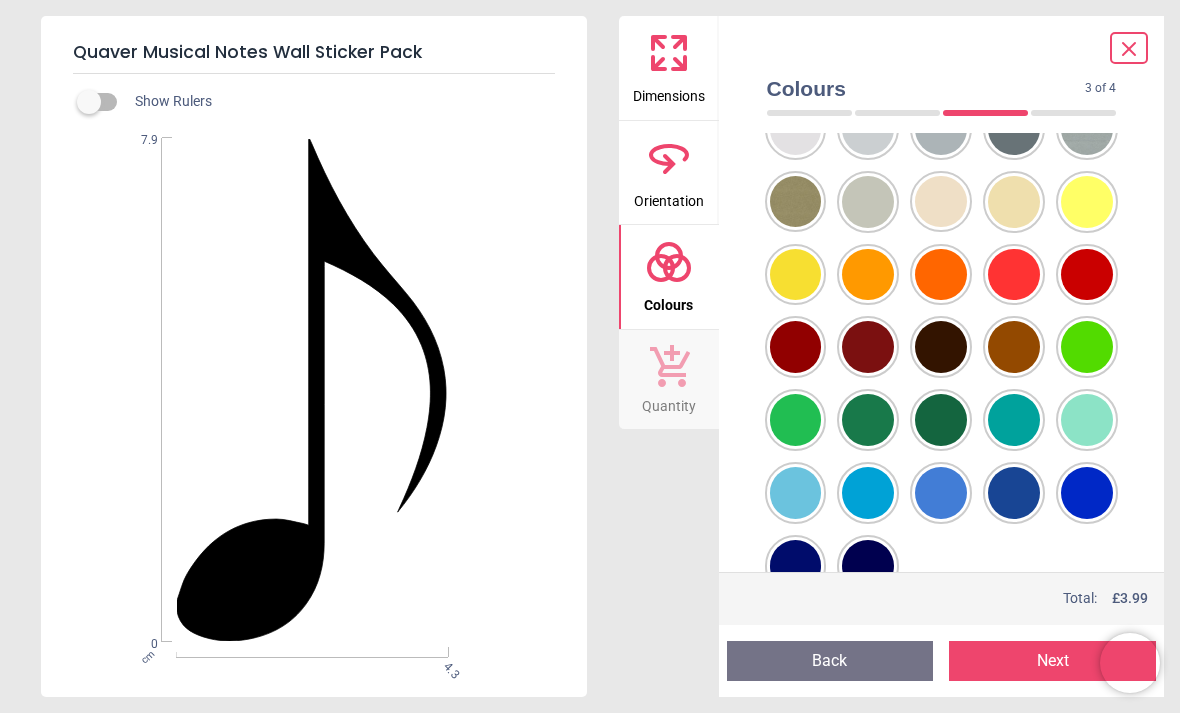 click at bounding box center (796, 56) 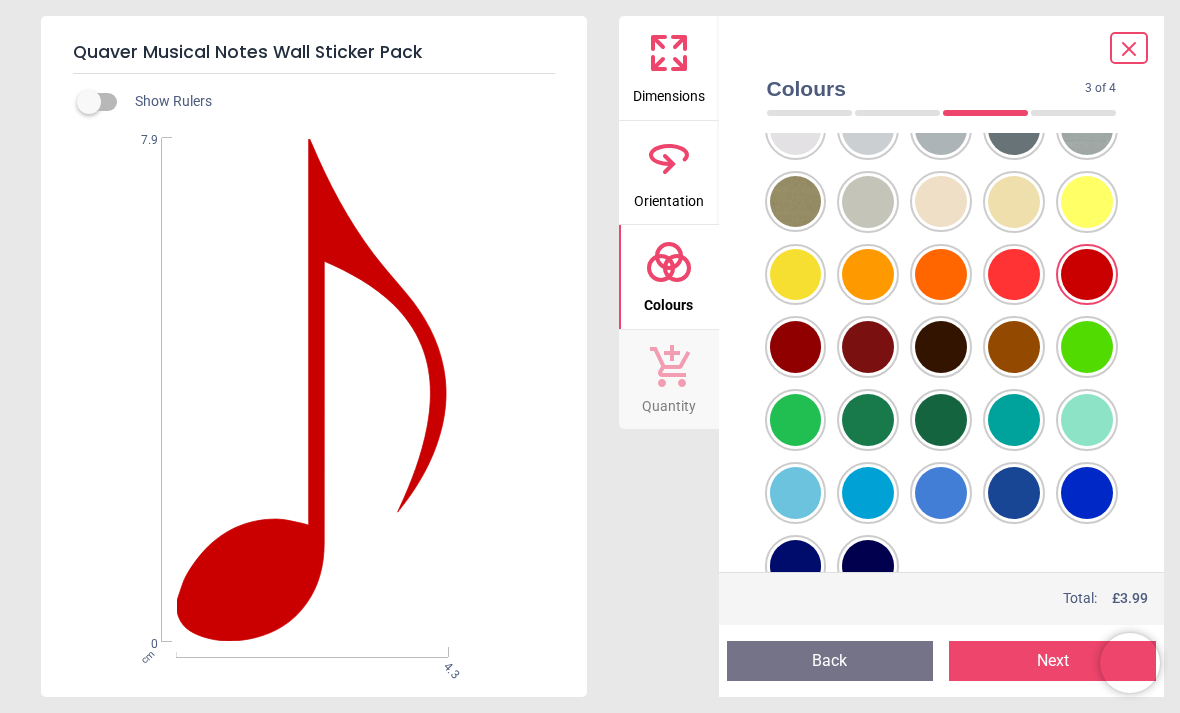 click on "Next" at bounding box center [1052, 661] 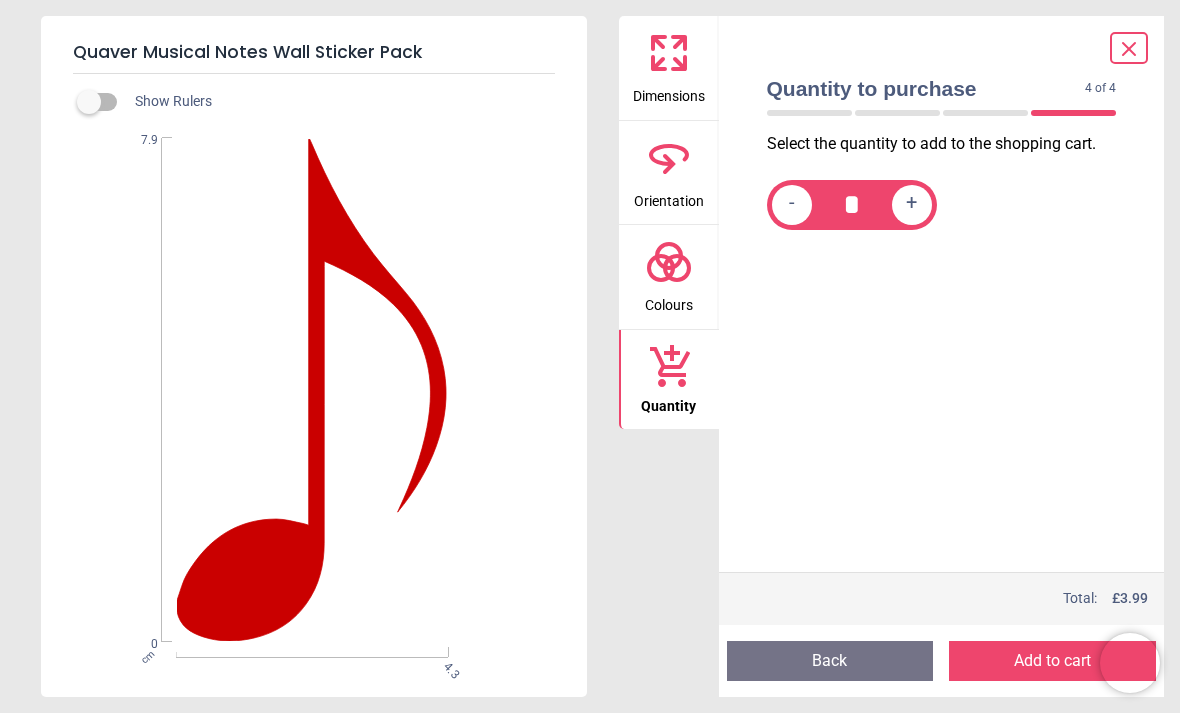 click on "Add to cart" at bounding box center [1052, 661] 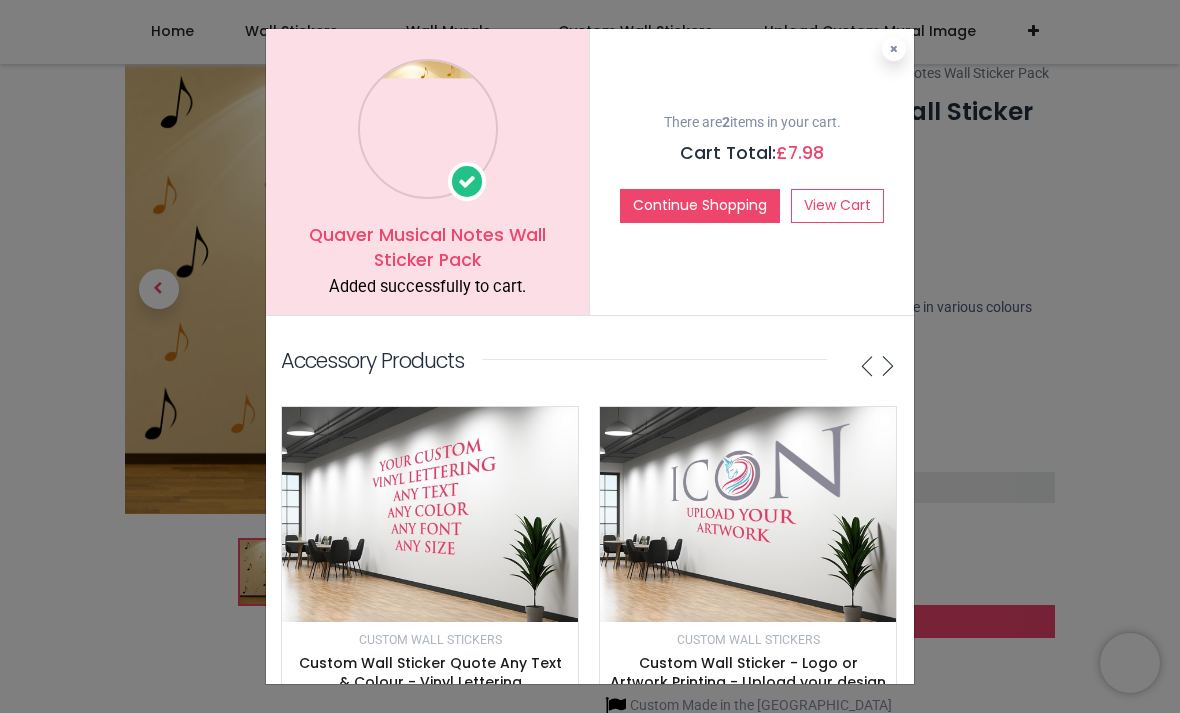 click at bounding box center [894, 49] 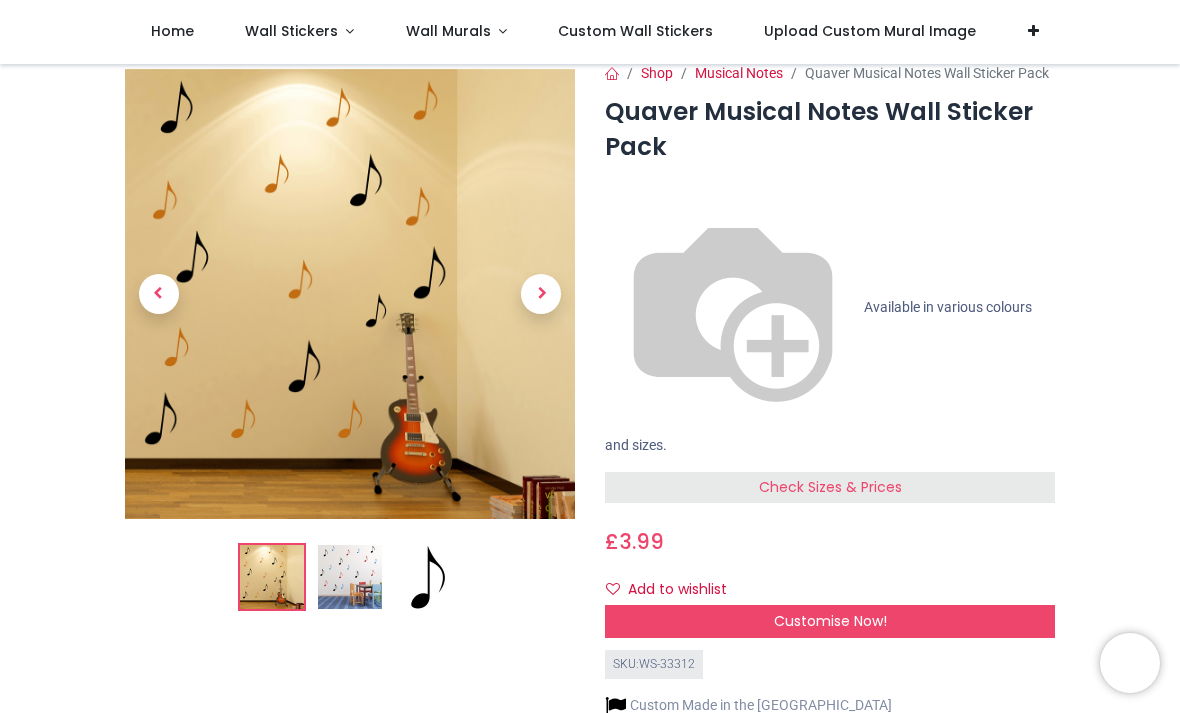 click on "Check Sizes & Prices" at bounding box center [830, 488] 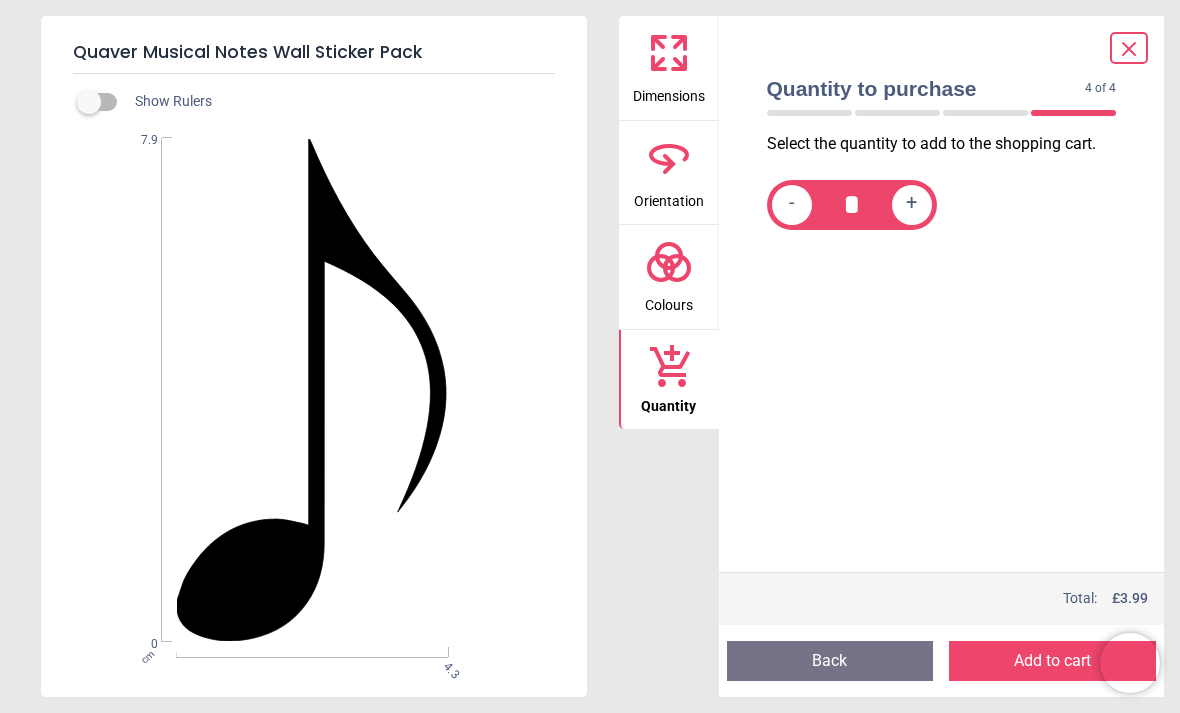 click on "Orientation" at bounding box center (669, 197) 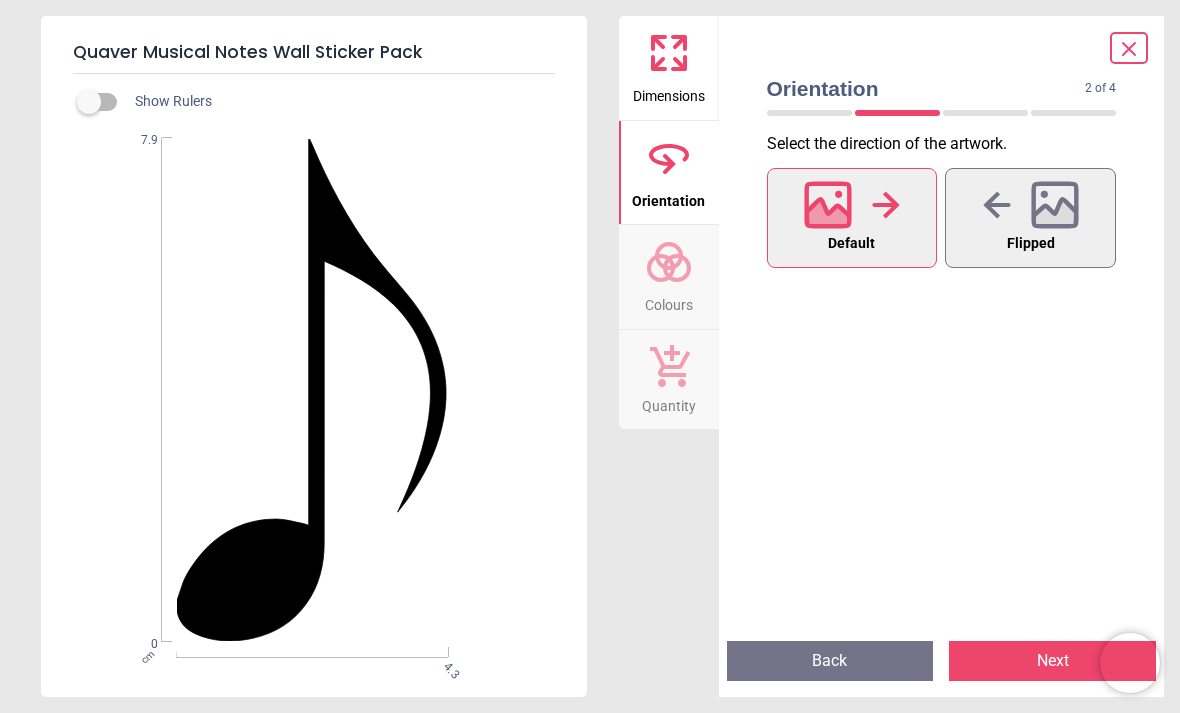 click 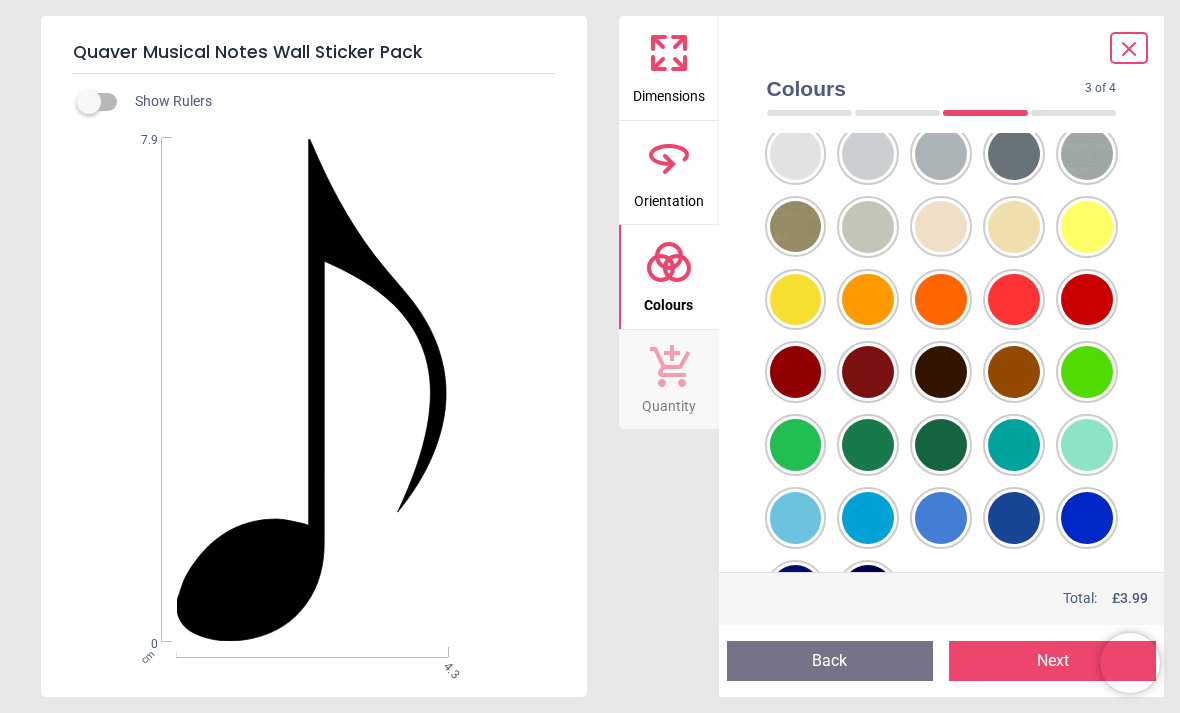 scroll, scrollTop: 141, scrollLeft: 0, axis: vertical 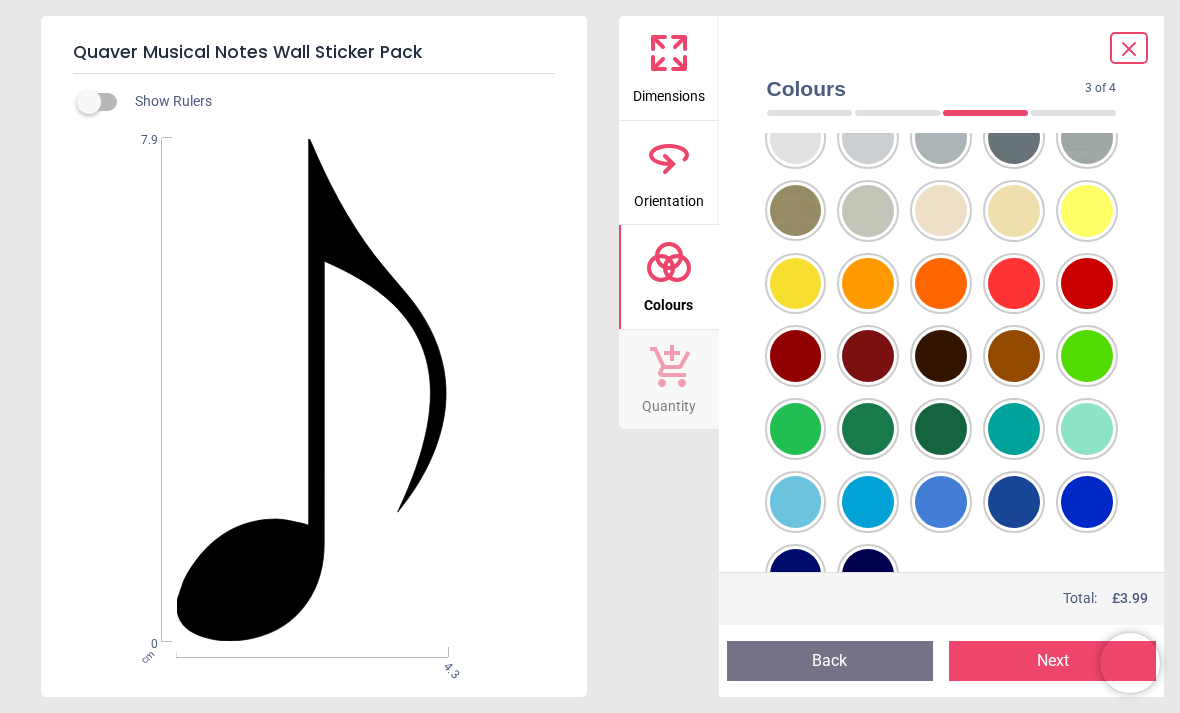 click at bounding box center (796, 65) 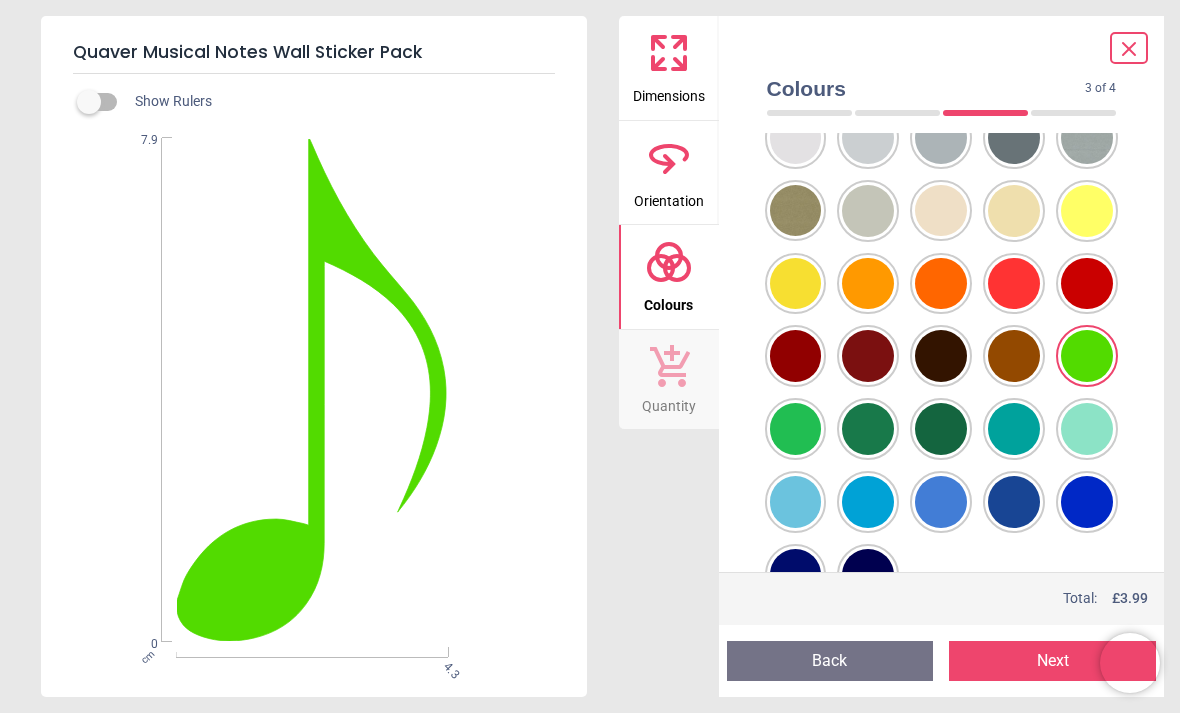 click at bounding box center [796, 65] 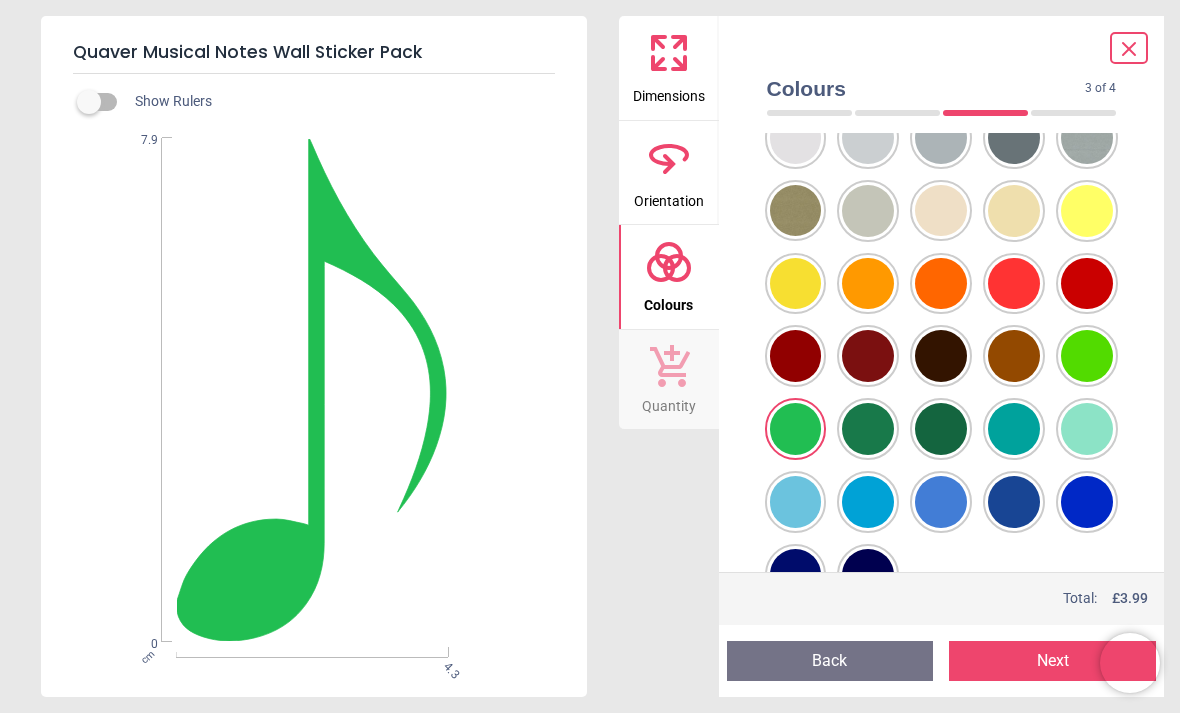click at bounding box center [796, 65] 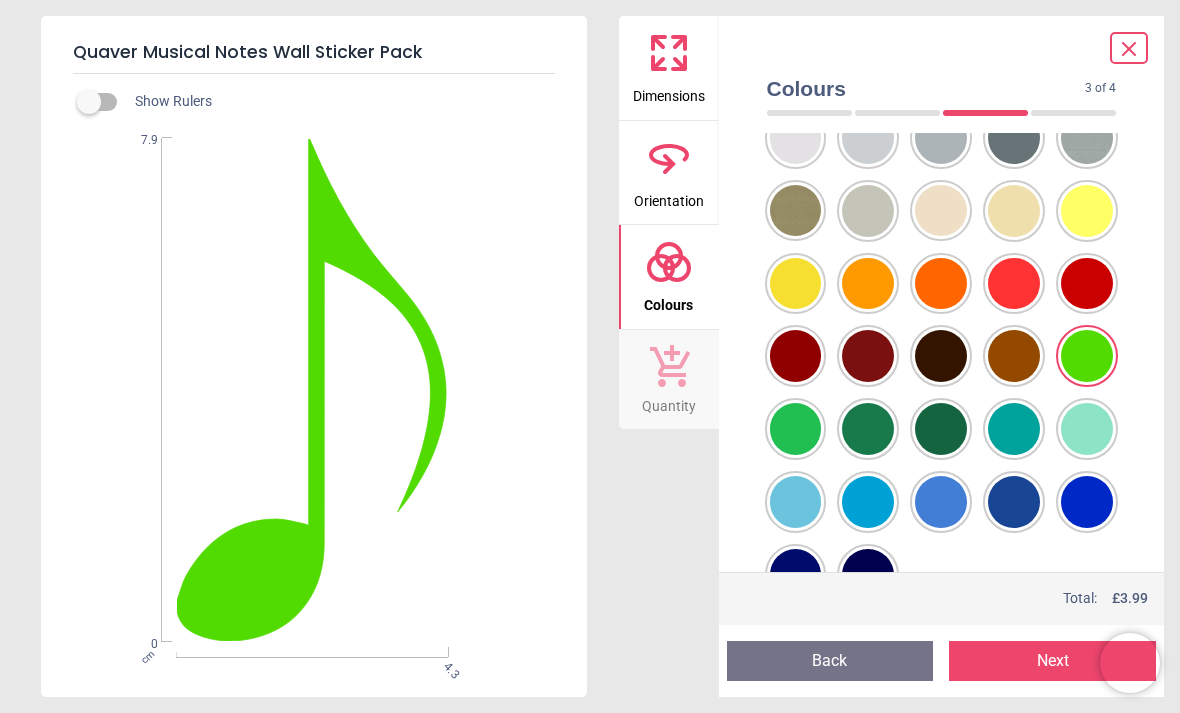 click on "Next" at bounding box center [1052, 661] 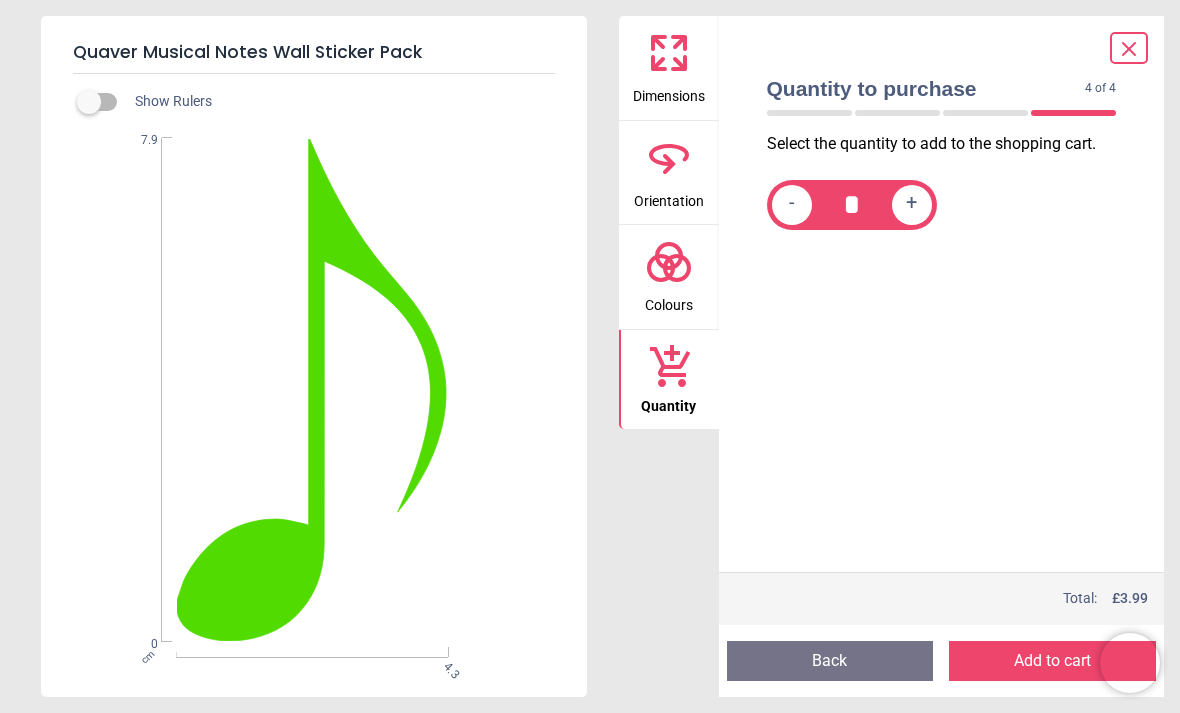click on "Add to cart" at bounding box center [1052, 661] 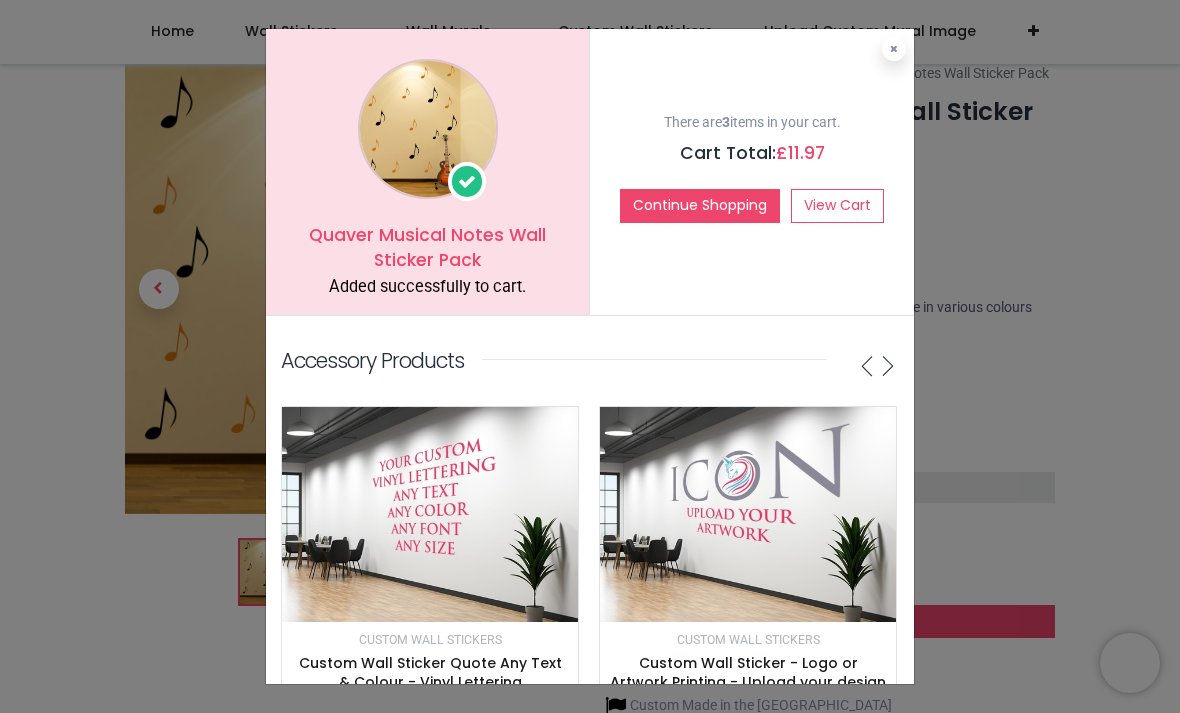 click on "Quaver Musical Notes Wall Sticker Pack
Added successfully to cart.
There are  3  items in your cart.
Cart Total:   £  11.97
Continue Shopping
View Cart
Accessory Products
£  10.98 £" at bounding box center (590, 356) 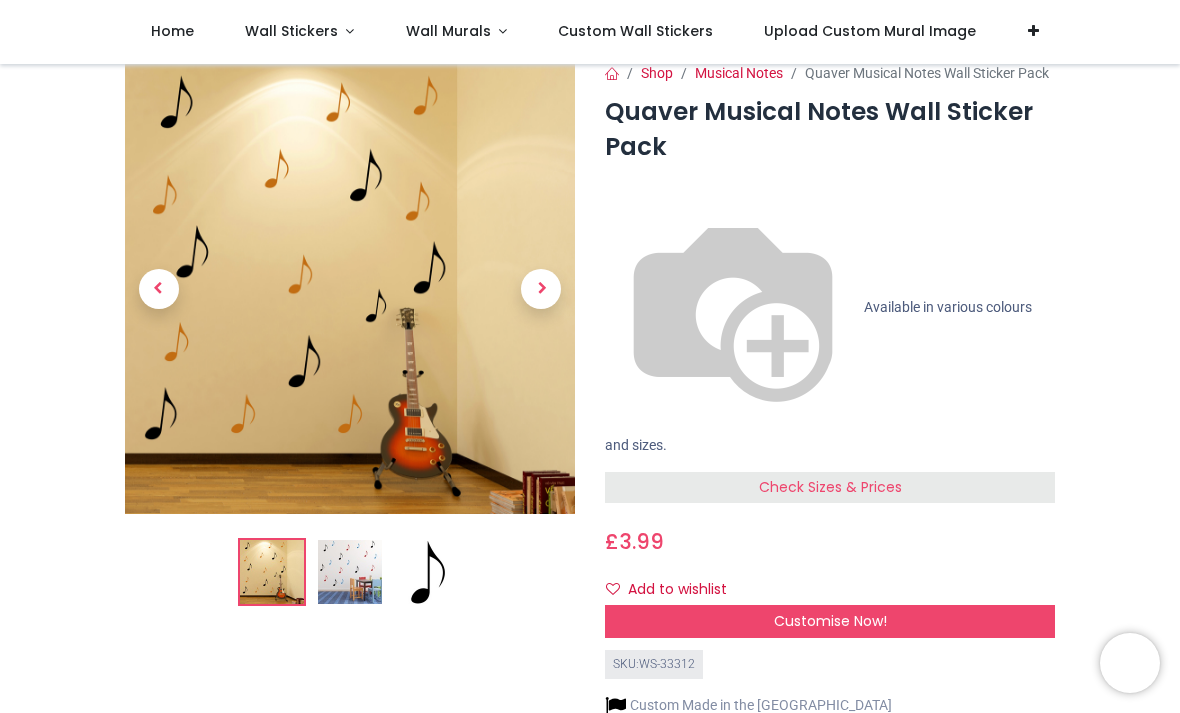 click on "Check Sizes & Prices" at bounding box center (830, 488) 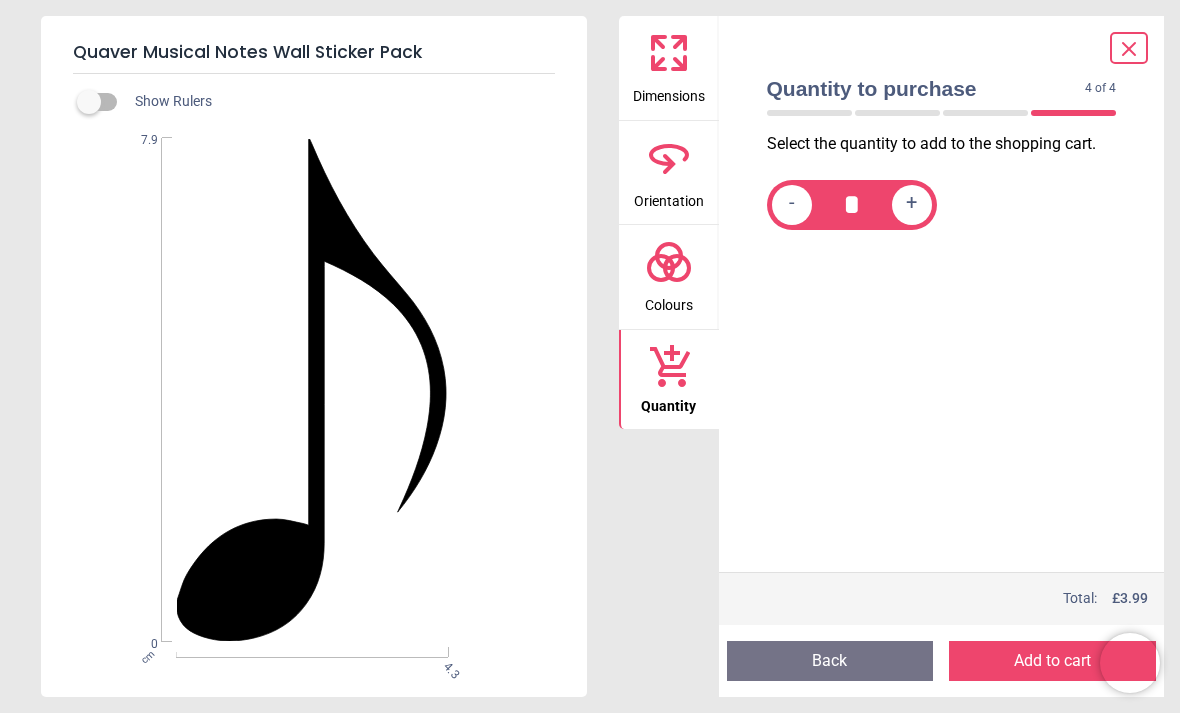 click 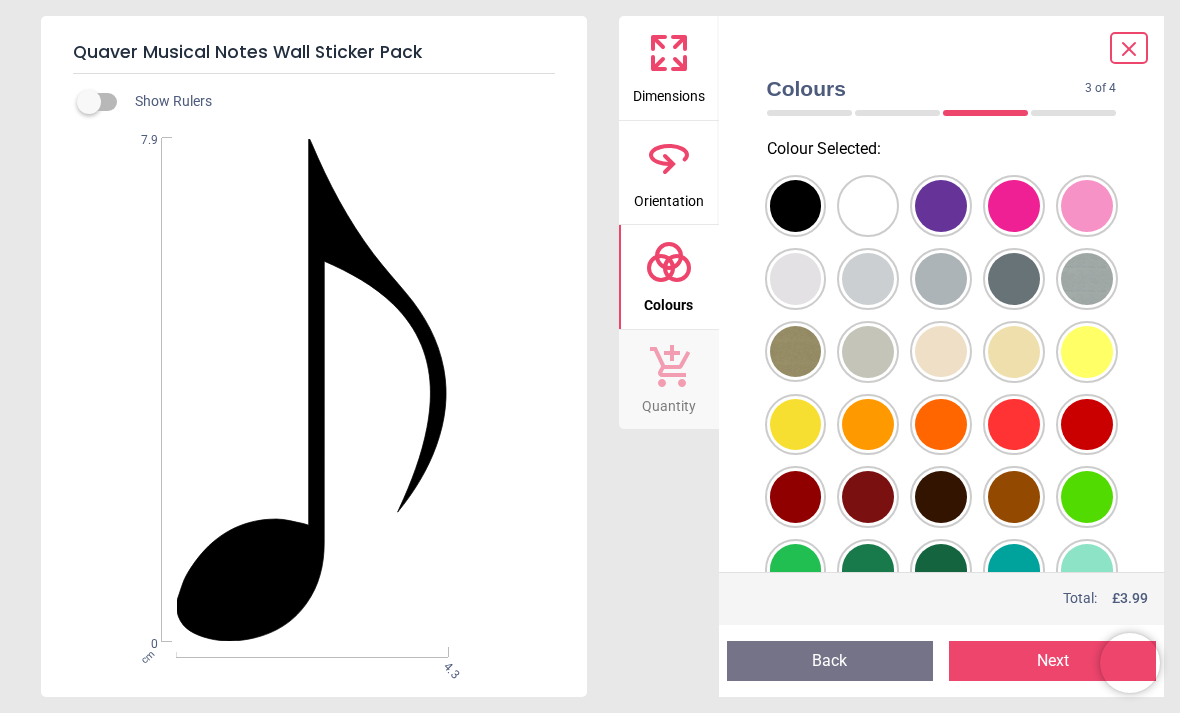 click 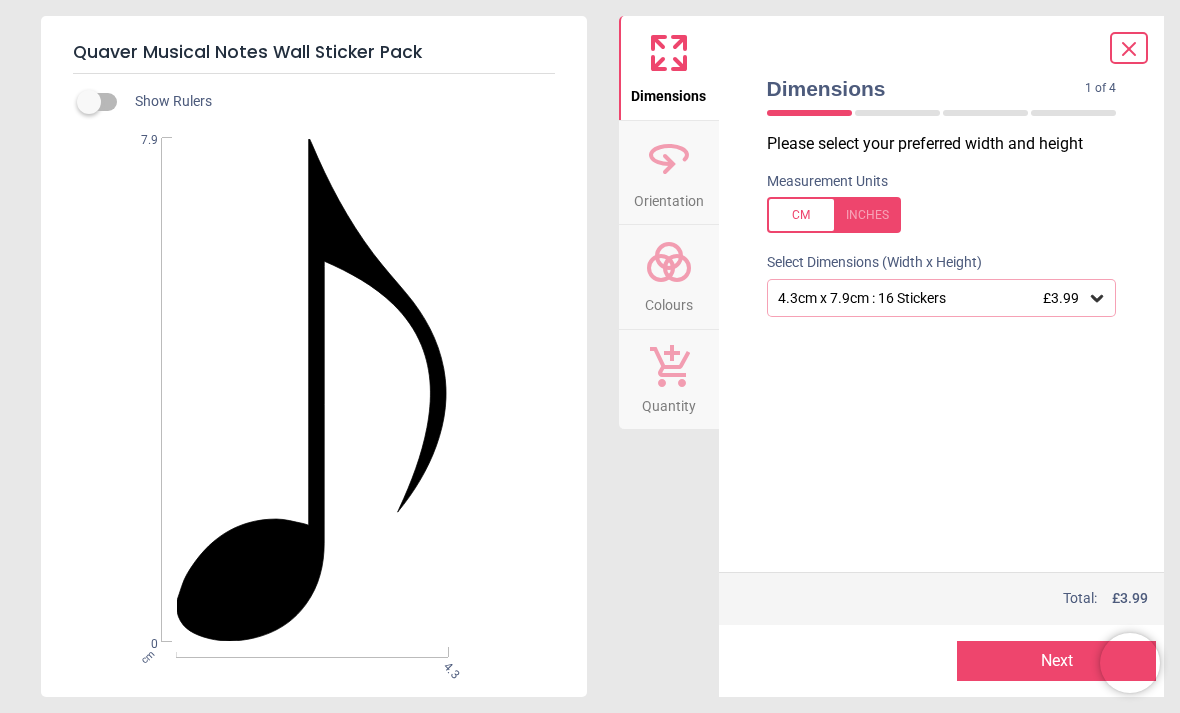 click 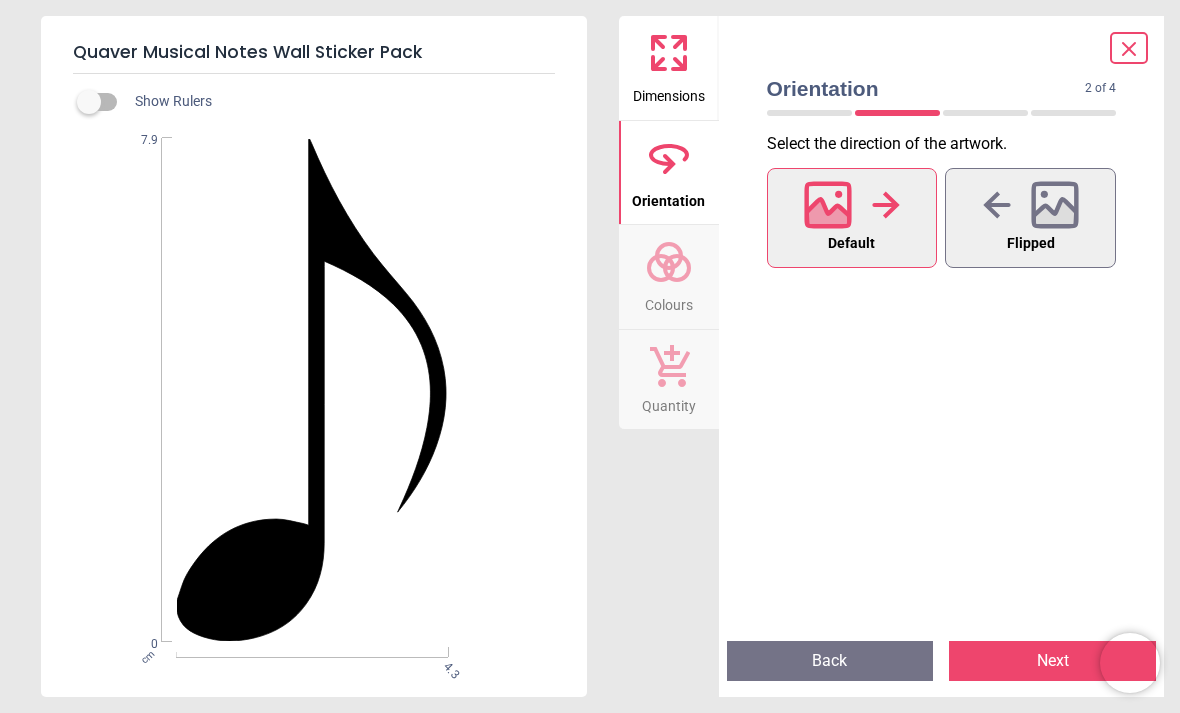 click 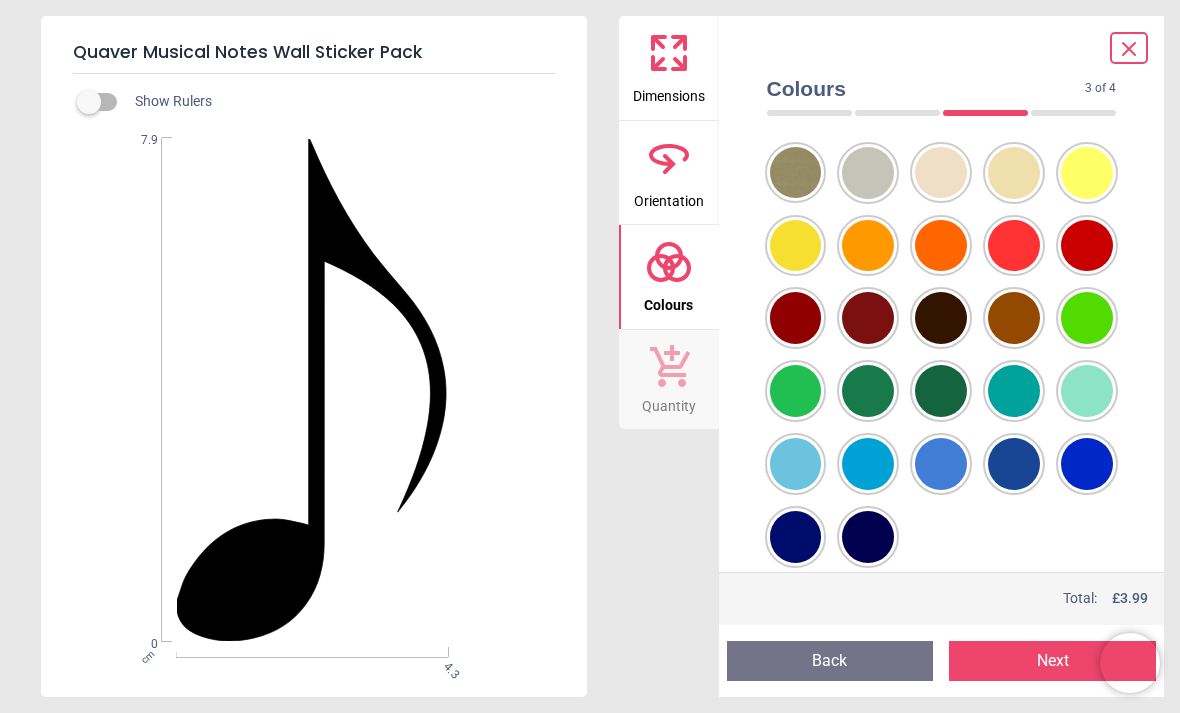 scroll, scrollTop: 179, scrollLeft: 0, axis: vertical 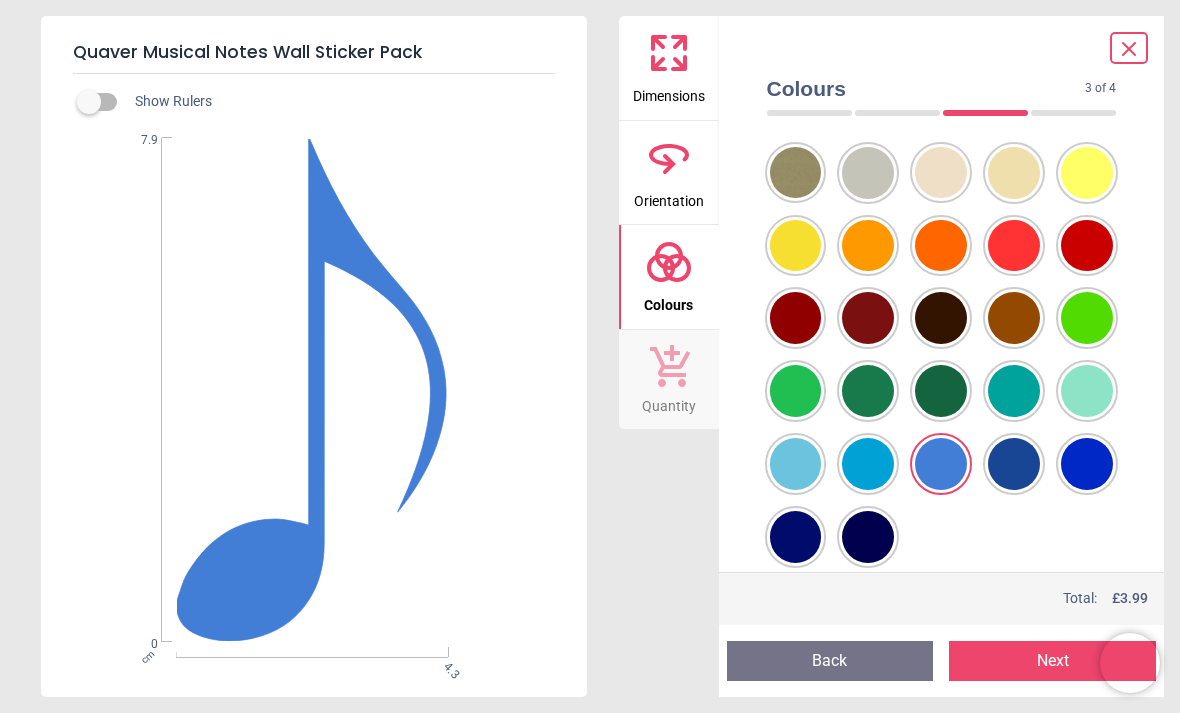 click at bounding box center (796, 27) 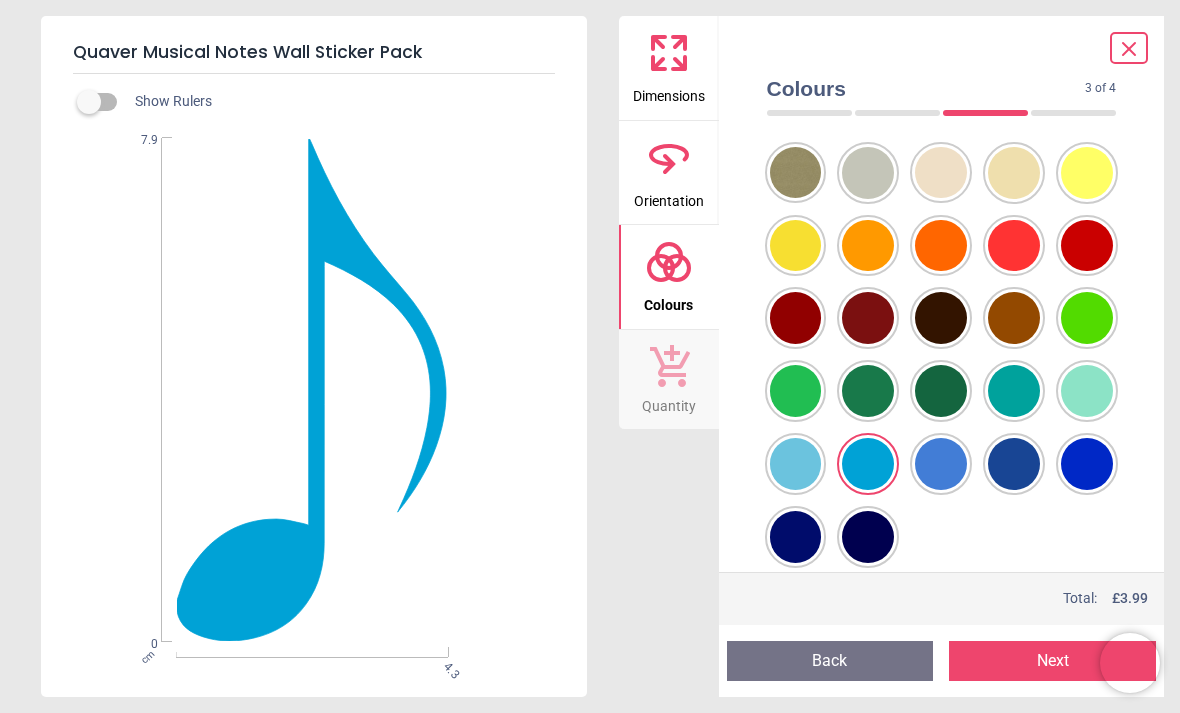 click at bounding box center [796, 27] 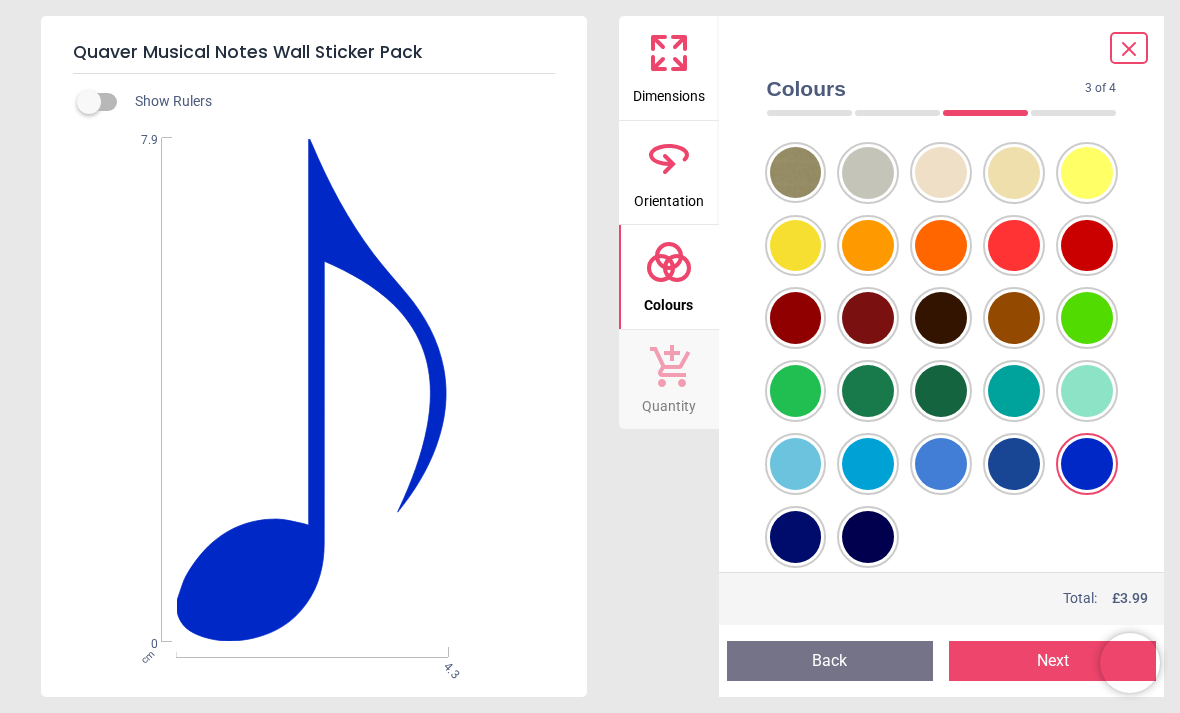 click on "Next" at bounding box center (1052, 661) 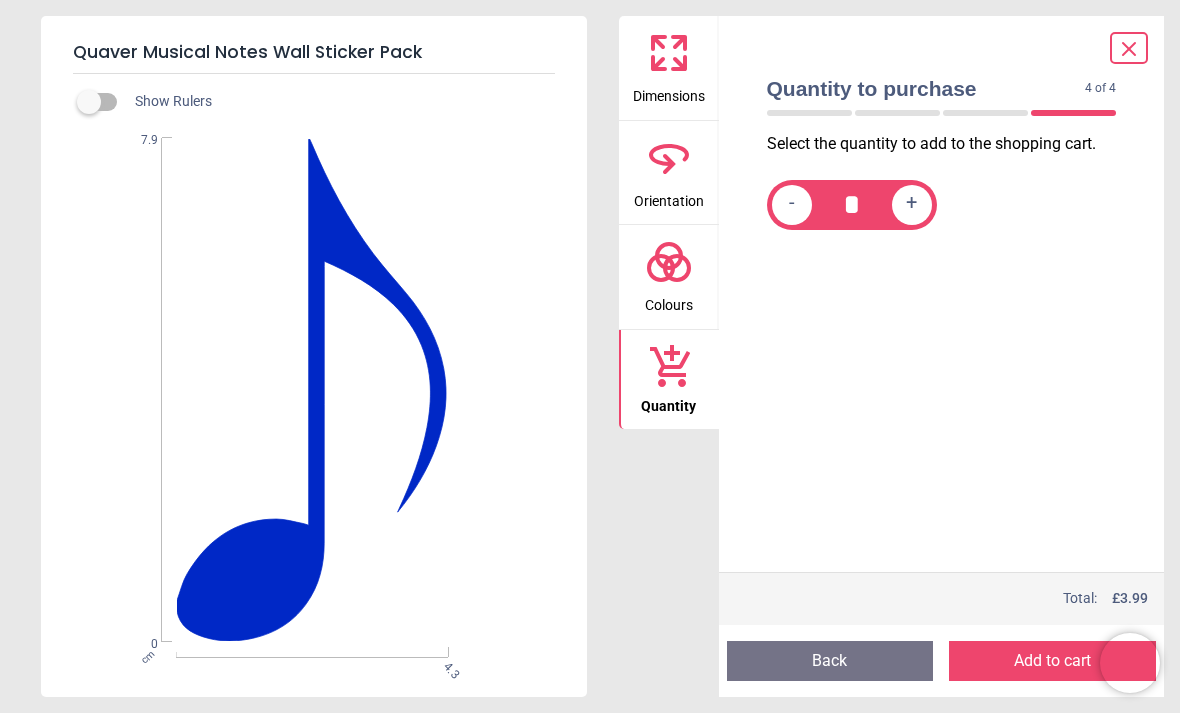 click on "Add to cart" at bounding box center [1052, 661] 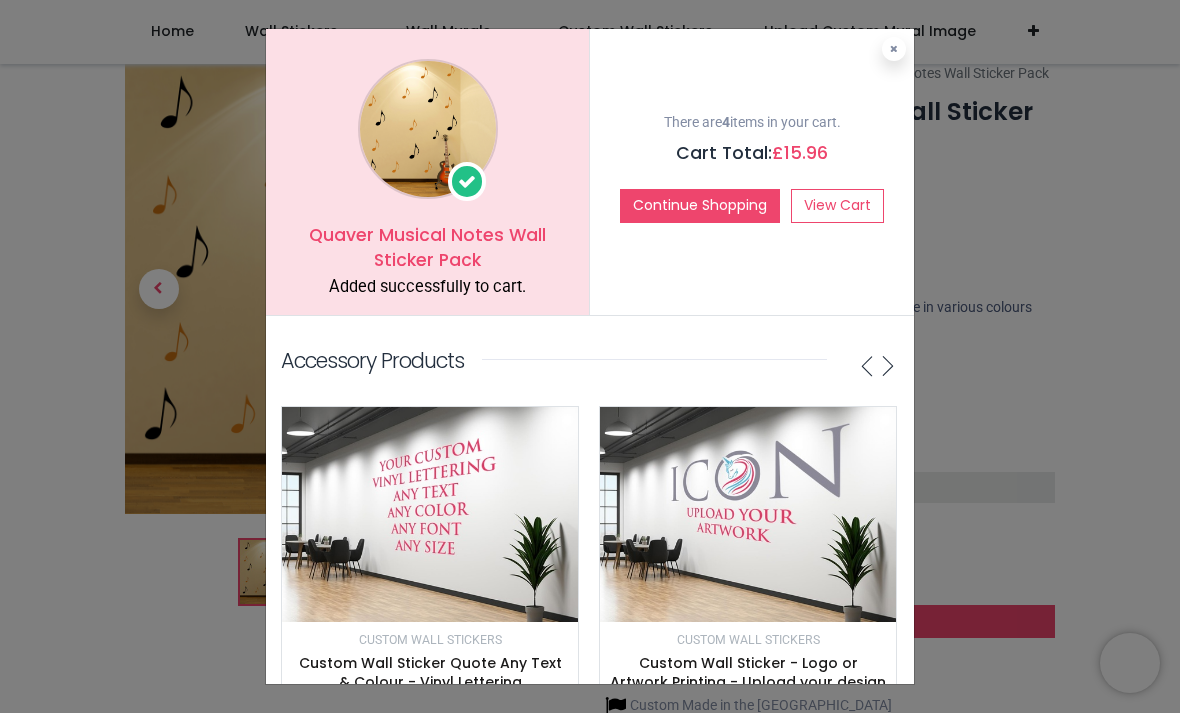 click on "View Cart" at bounding box center [837, 206] 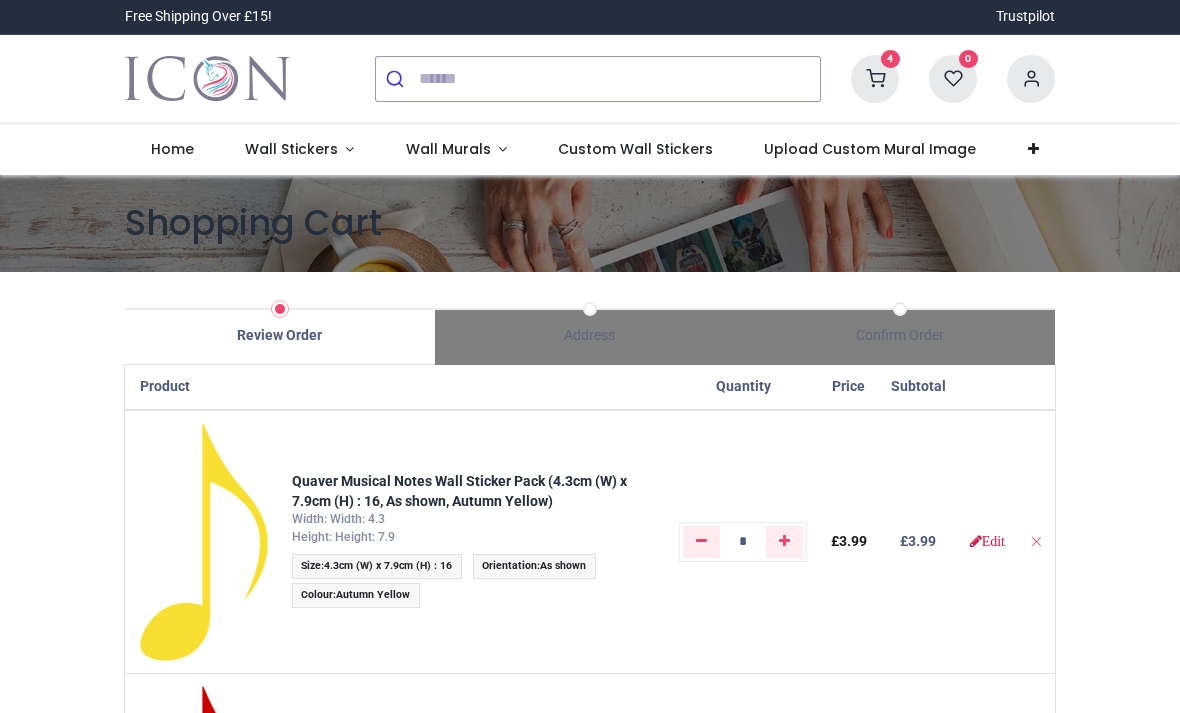scroll, scrollTop: 0, scrollLeft: 0, axis: both 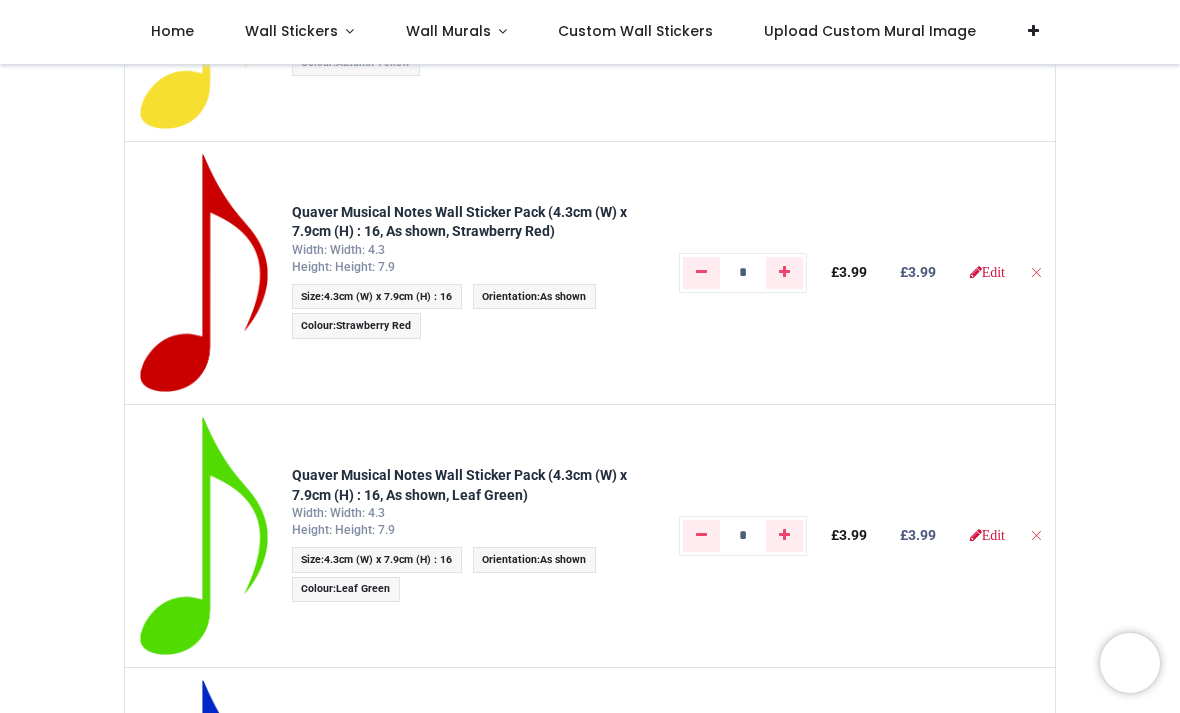 click on "Wall Stickers" at bounding box center (299, 32) 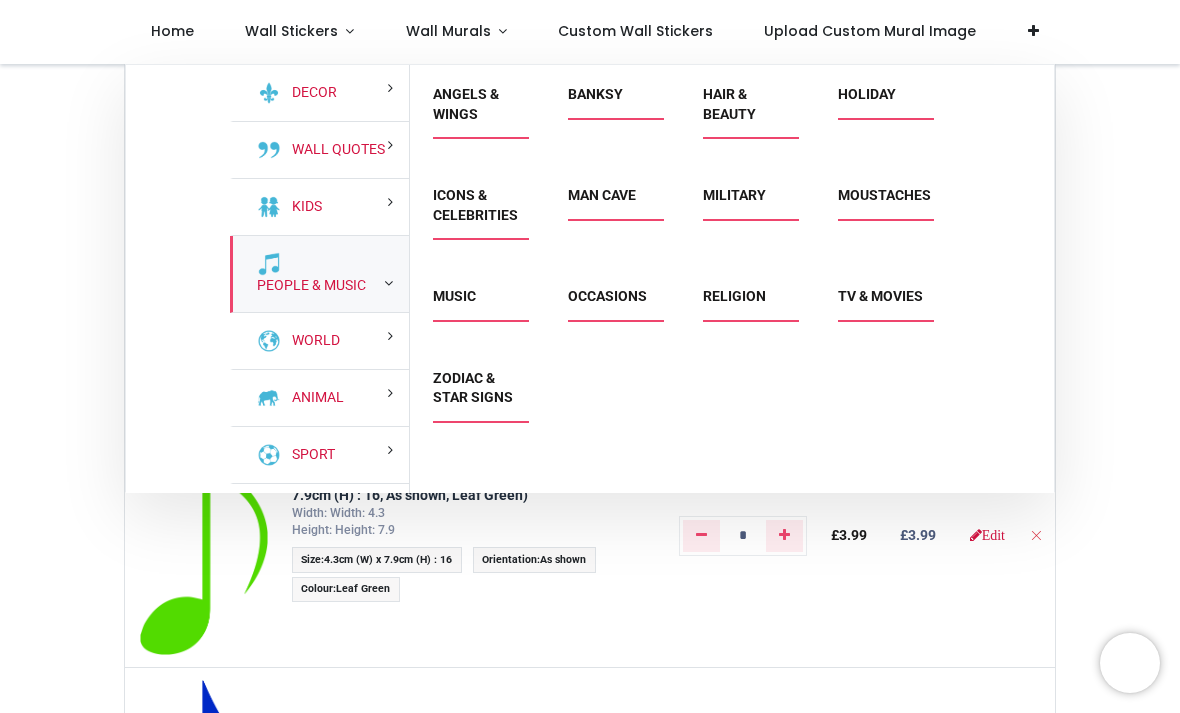 click on "People & Music" at bounding box center [307, 286] 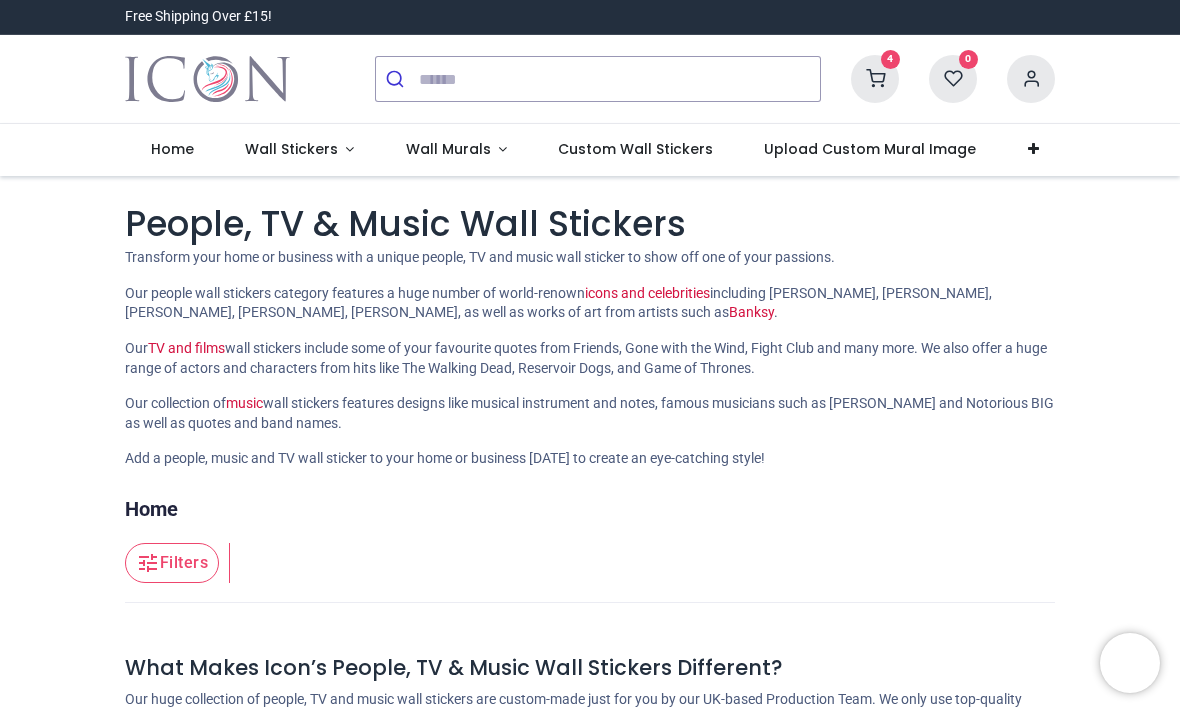 scroll, scrollTop: 0, scrollLeft: 0, axis: both 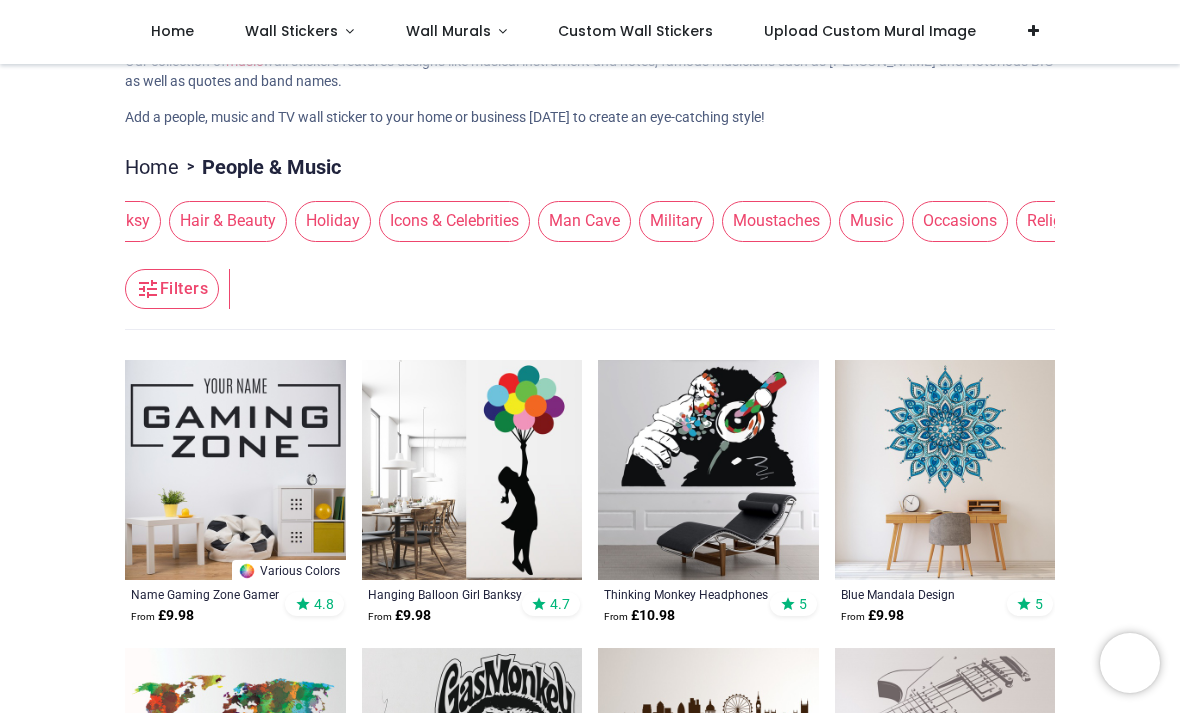 click on "Music" at bounding box center (871, 221) 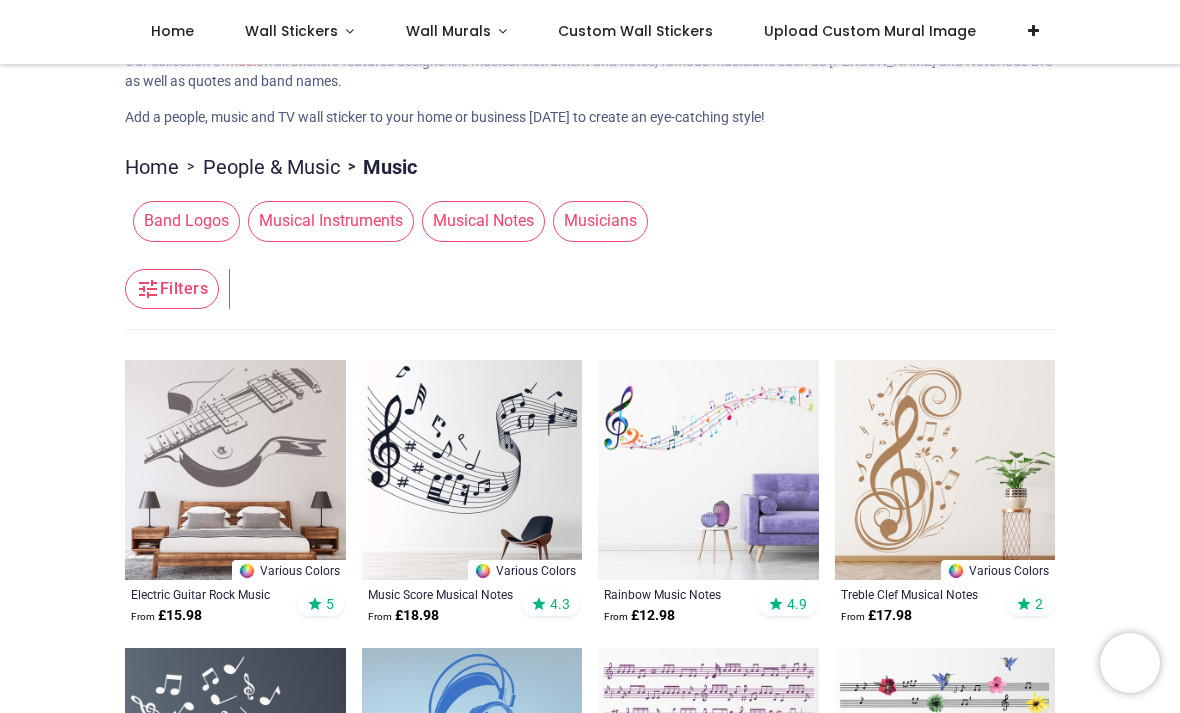 scroll, scrollTop: 0, scrollLeft: 0, axis: both 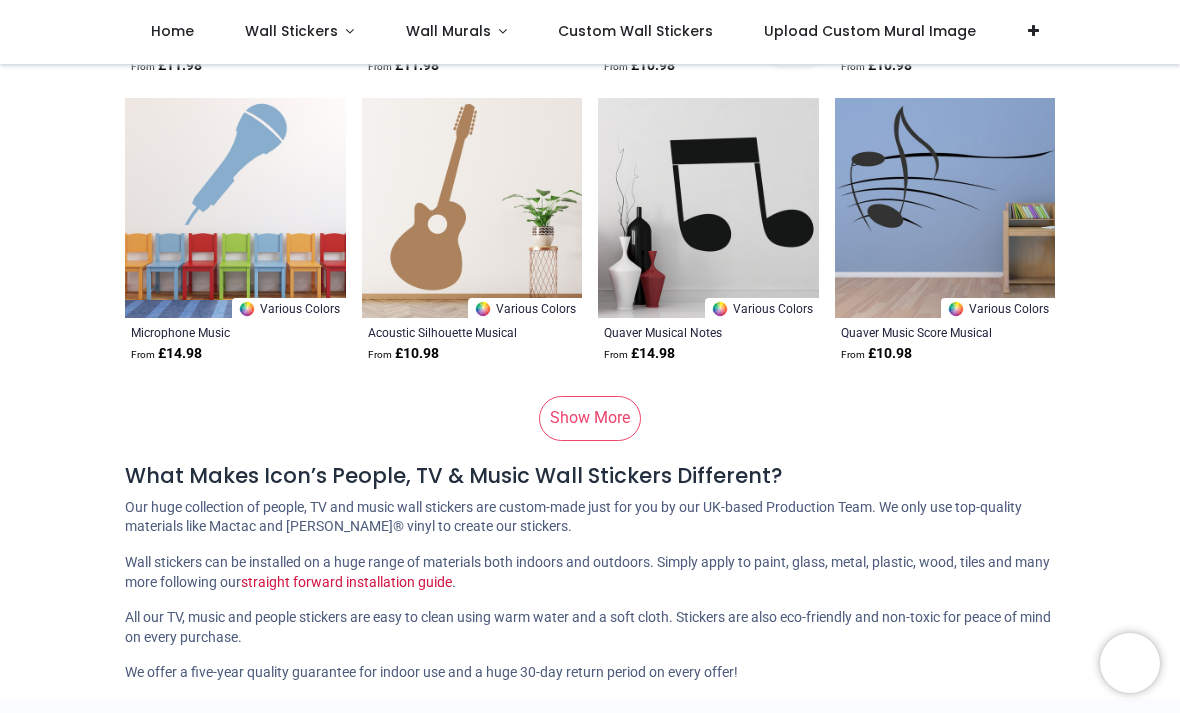 click on "Show More" at bounding box center [590, 418] 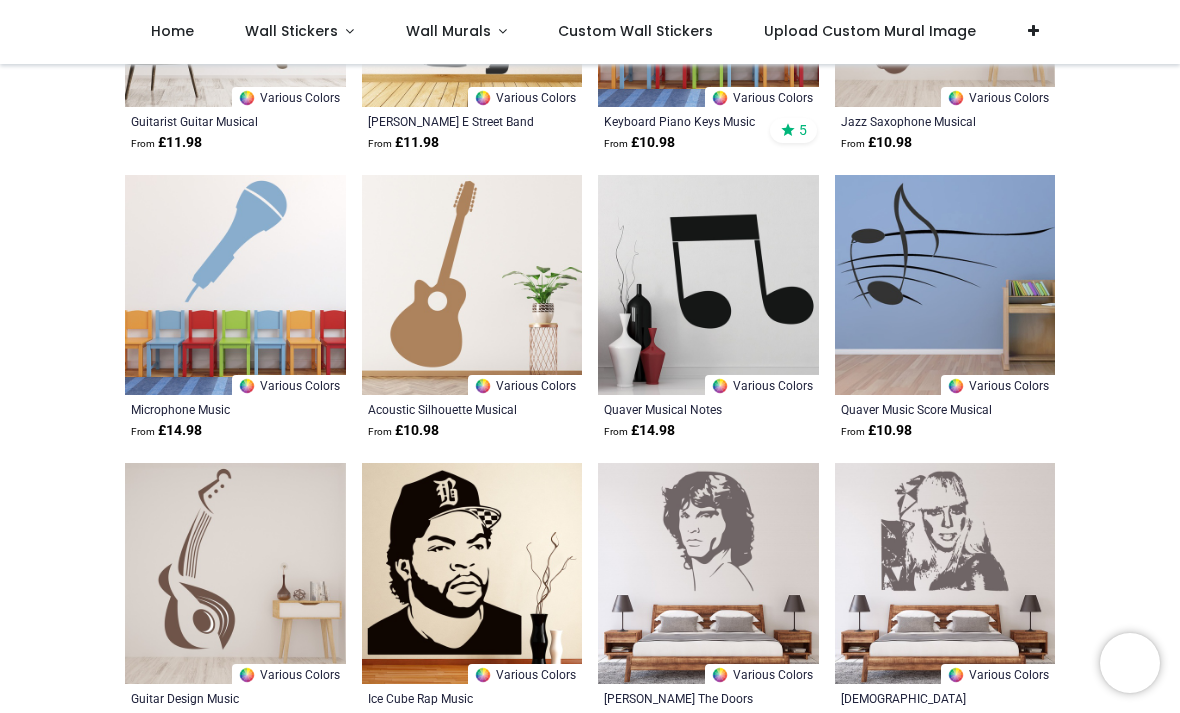 scroll, scrollTop: 10174, scrollLeft: 0, axis: vertical 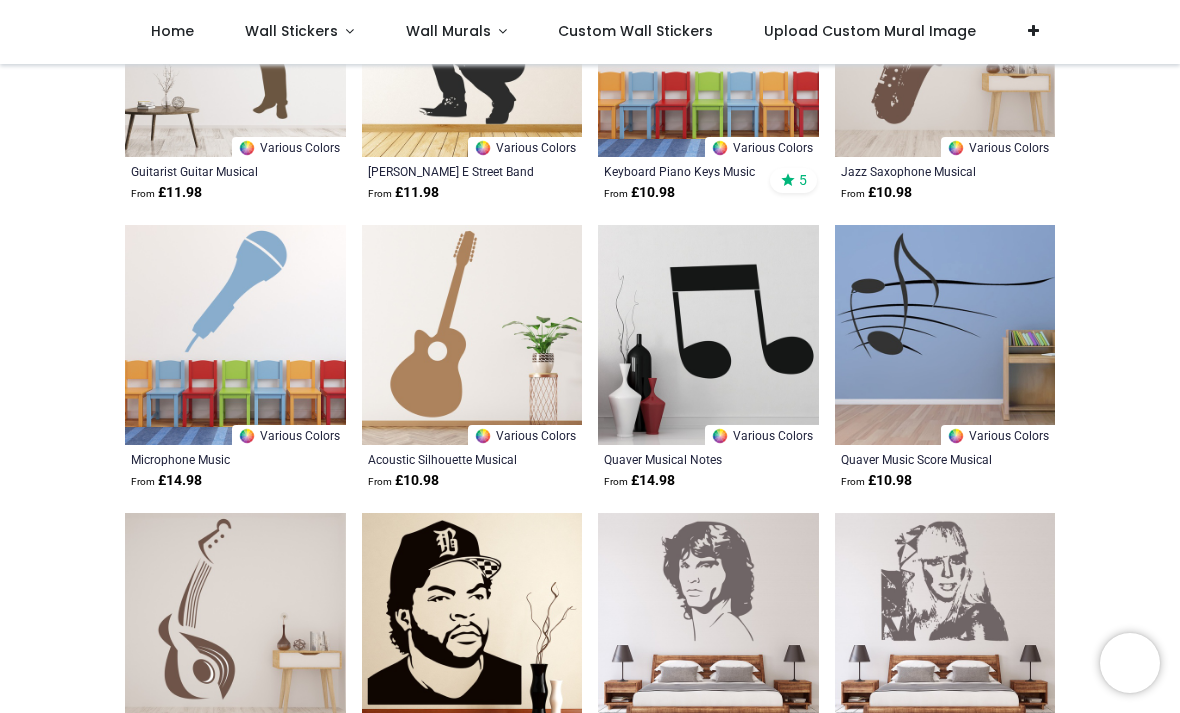 click on "Custom Wall Stickers" at bounding box center [635, 31] 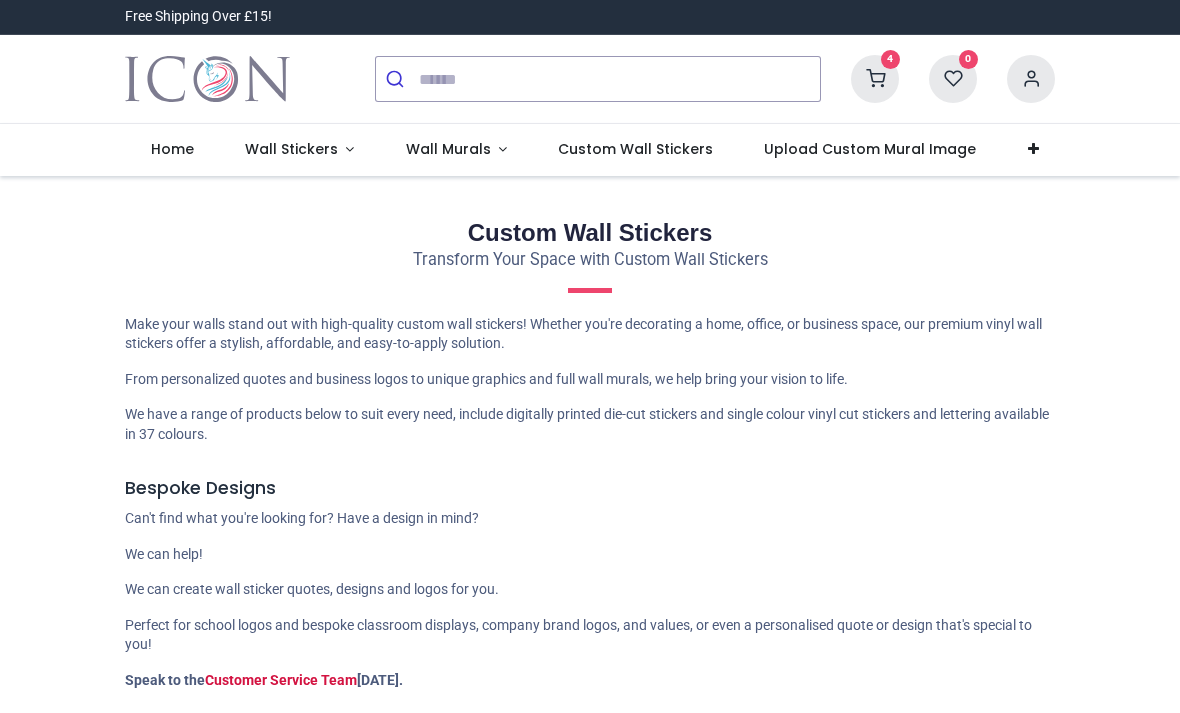 scroll, scrollTop: 0, scrollLeft: 0, axis: both 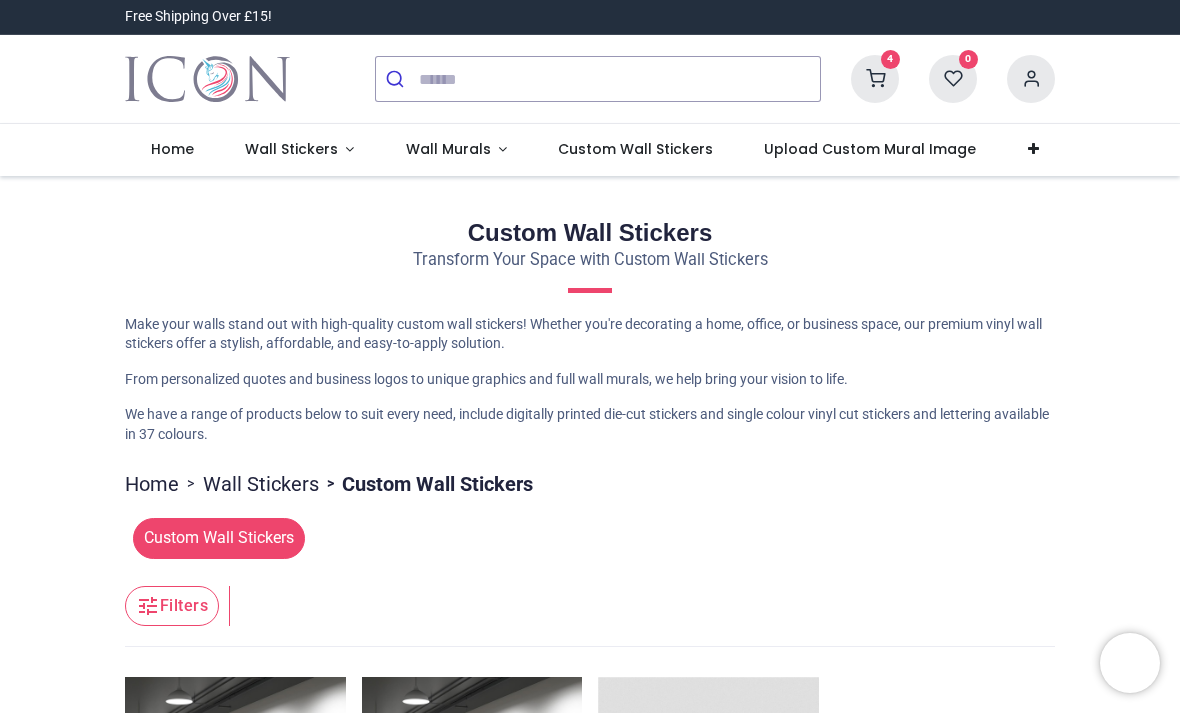 click on "Wall Stickers" at bounding box center [293, 149] 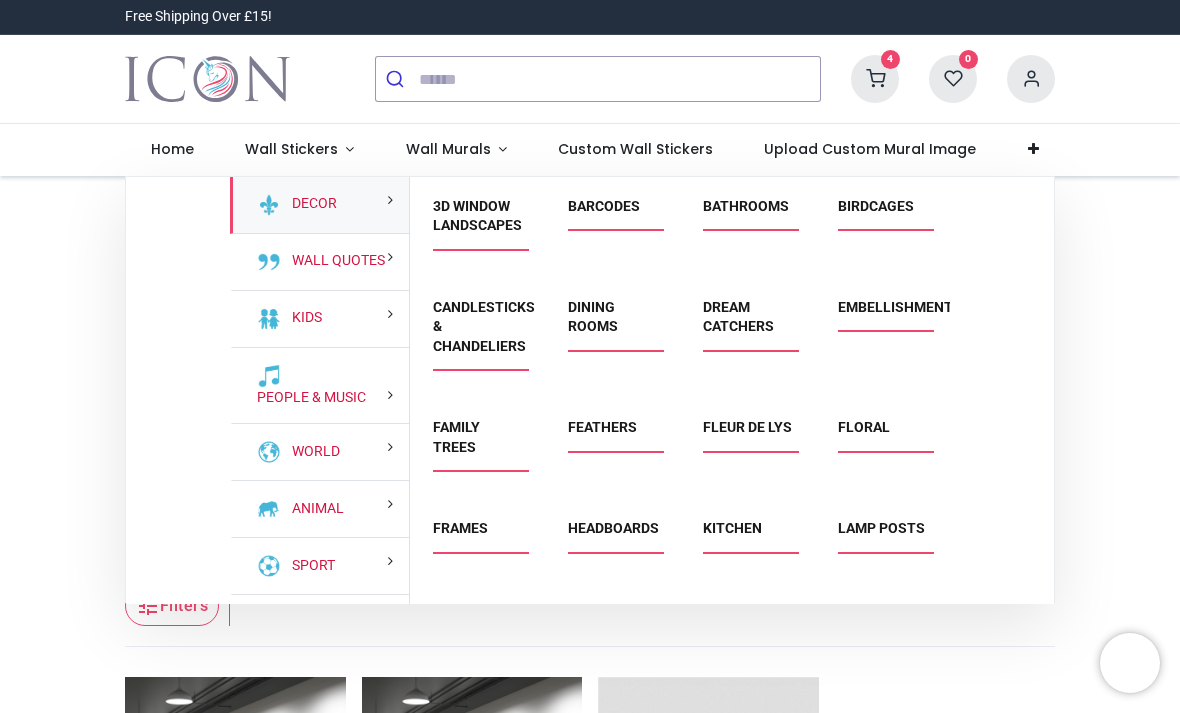 click on "Wall Murals" at bounding box center (456, 150) 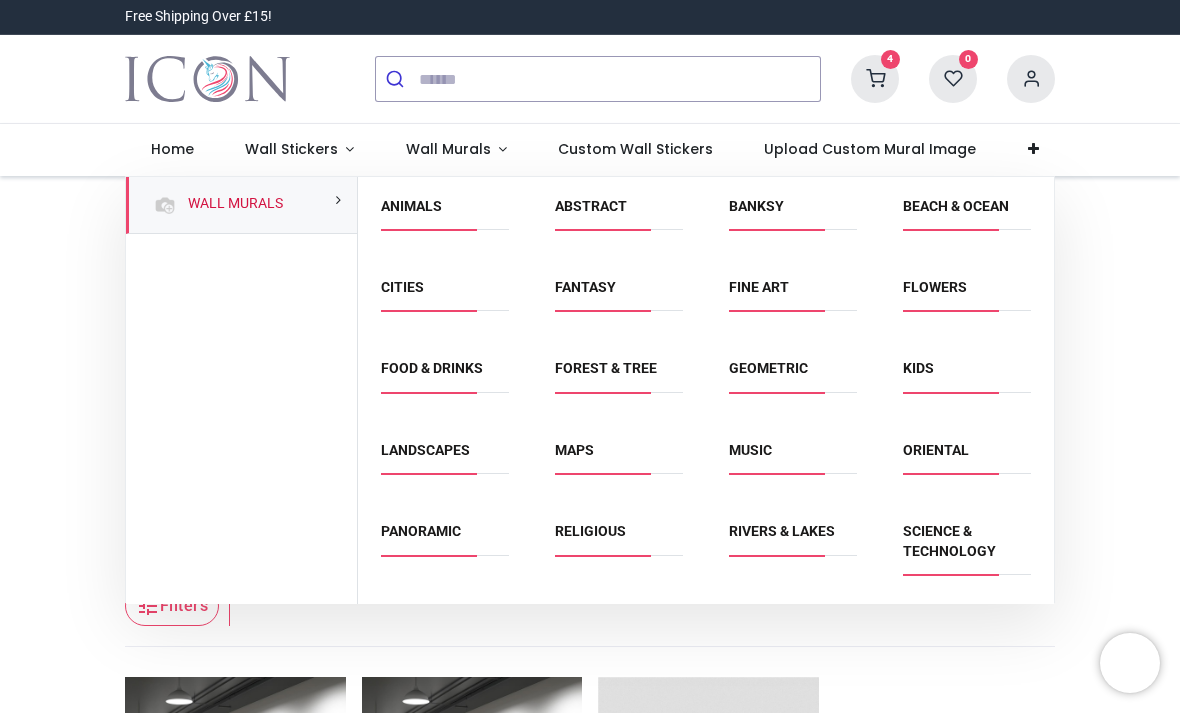click on "Music" at bounding box center (750, 450) 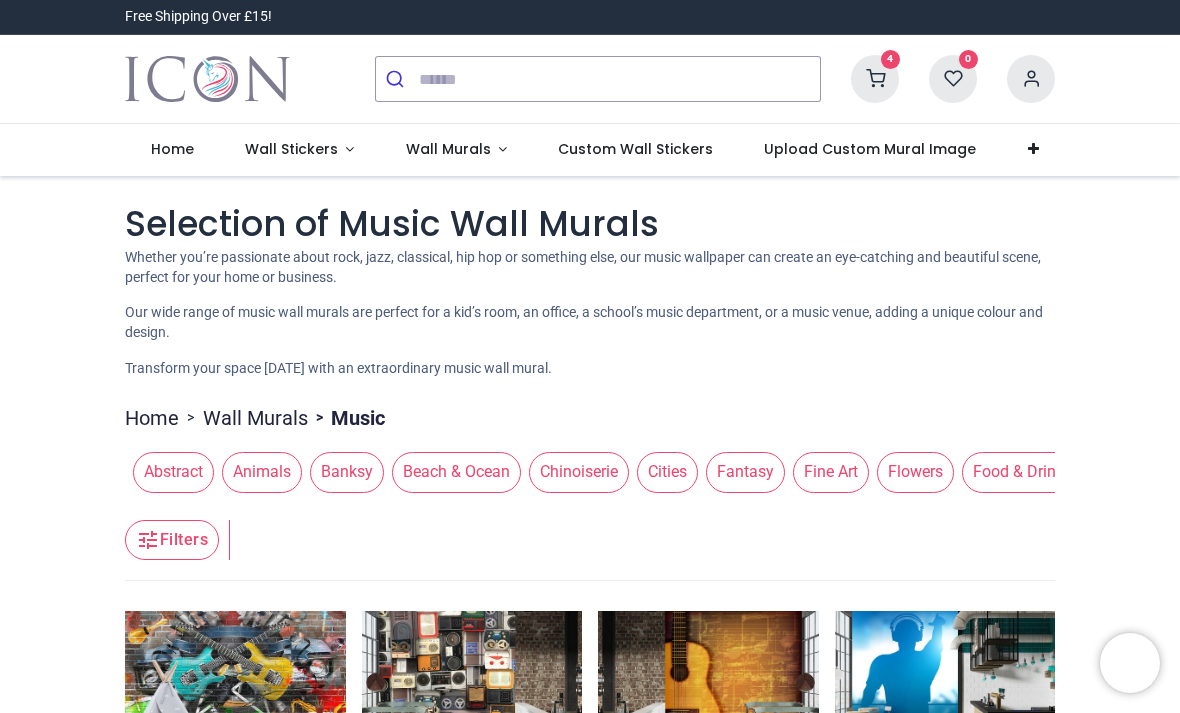 scroll, scrollTop: 0, scrollLeft: 0, axis: both 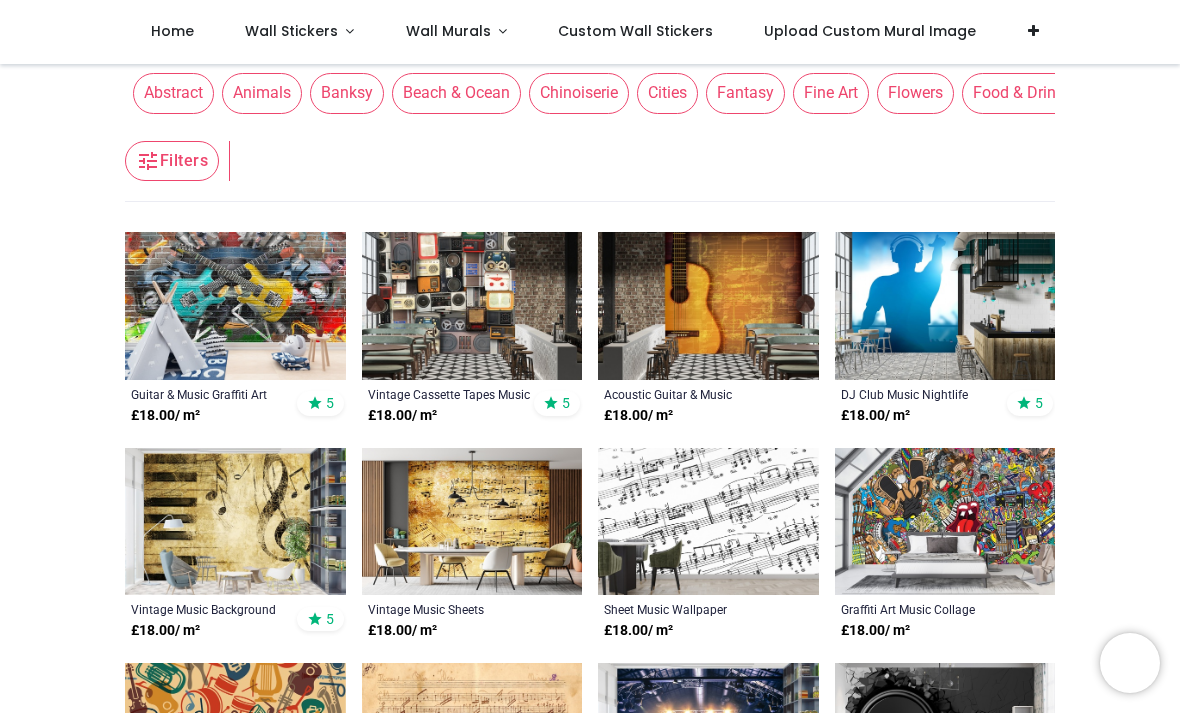 click at bounding box center (708, 522) 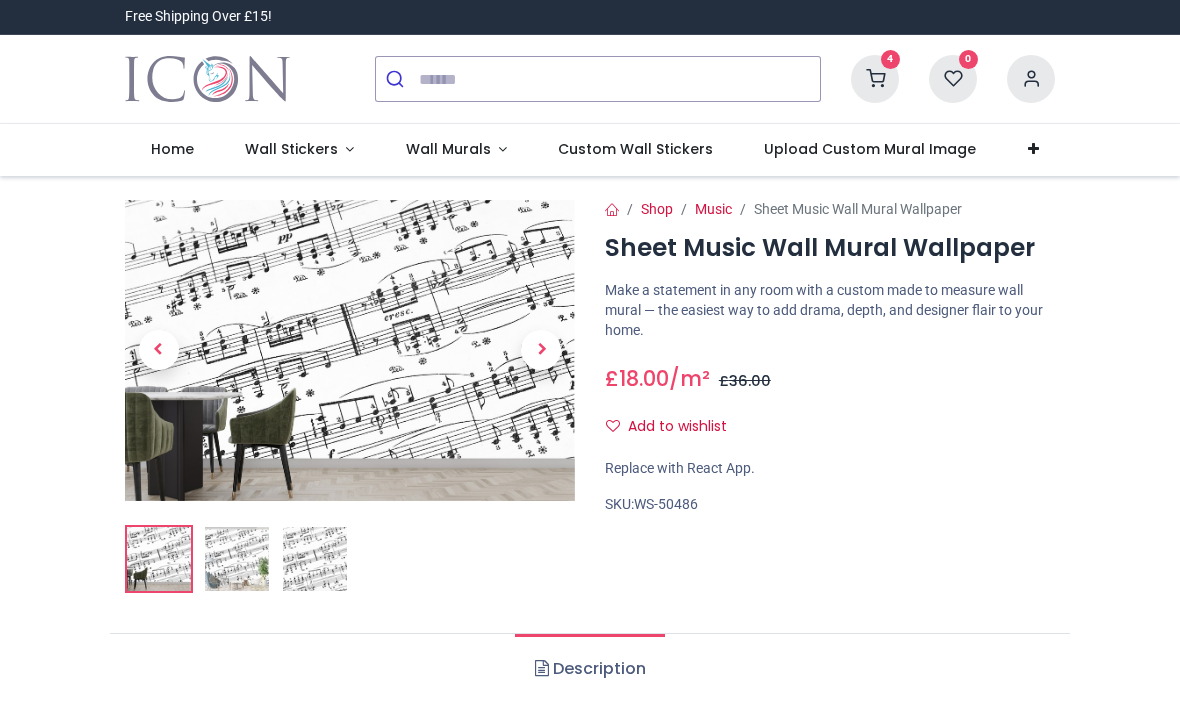 scroll, scrollTop: 0, scrollLeft: 0, axis: both 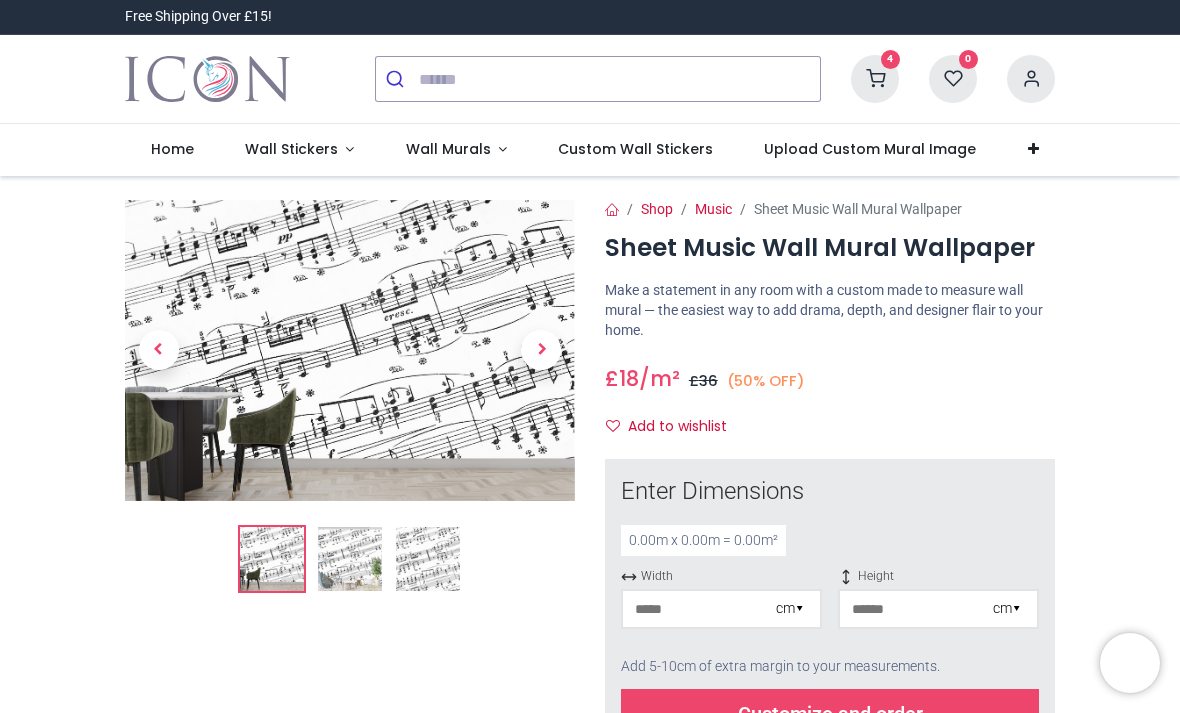 click at bounding box center (350, 559) 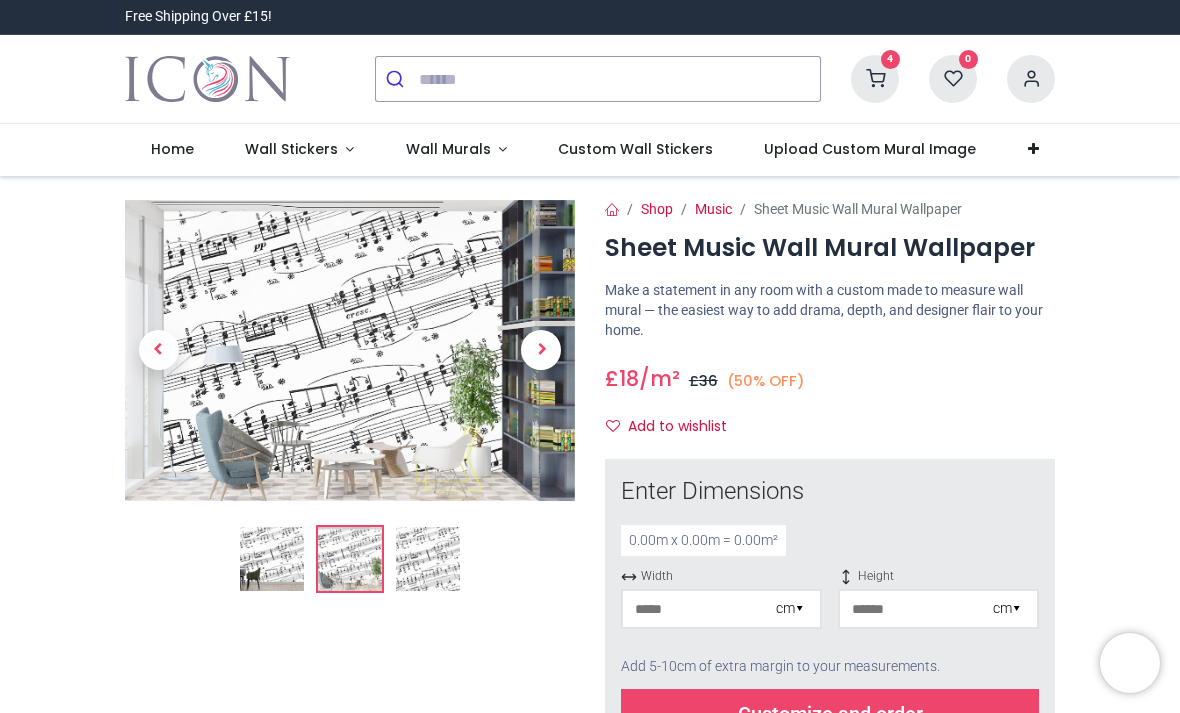 click at bounding box center (428, 559) 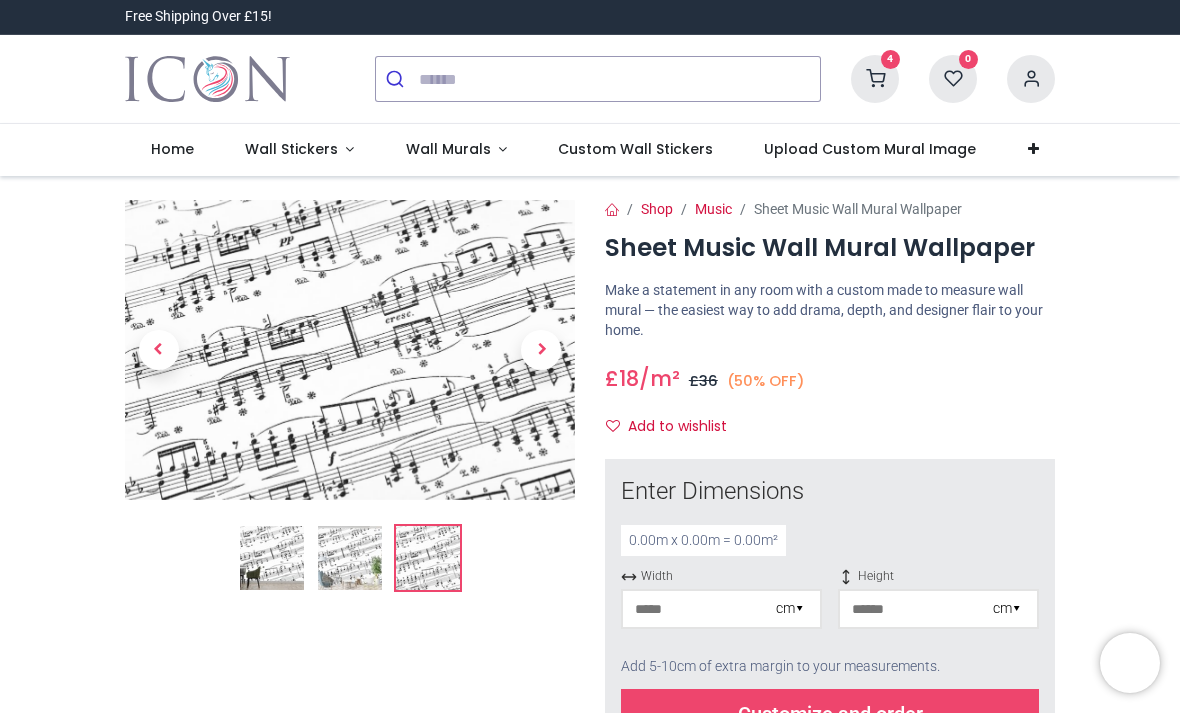 click on "Wall Stickers" at bounding box center (291, 149) 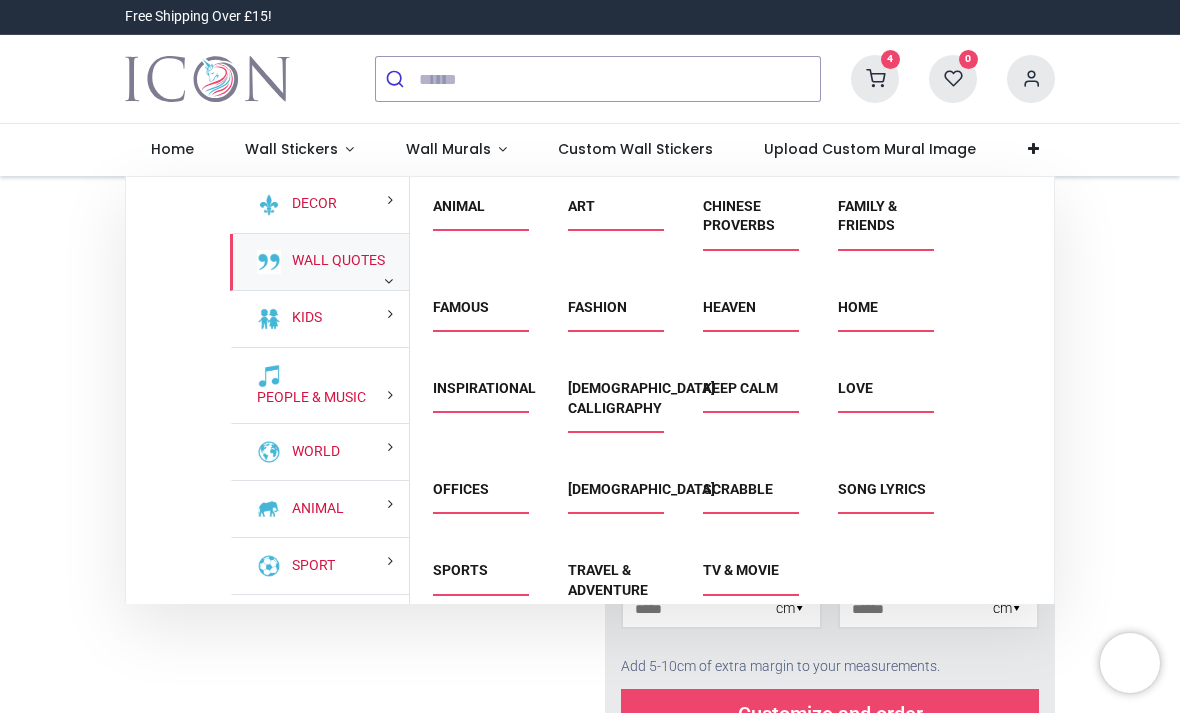 click on "Wall Quotes" at bounding box center [334, 261] 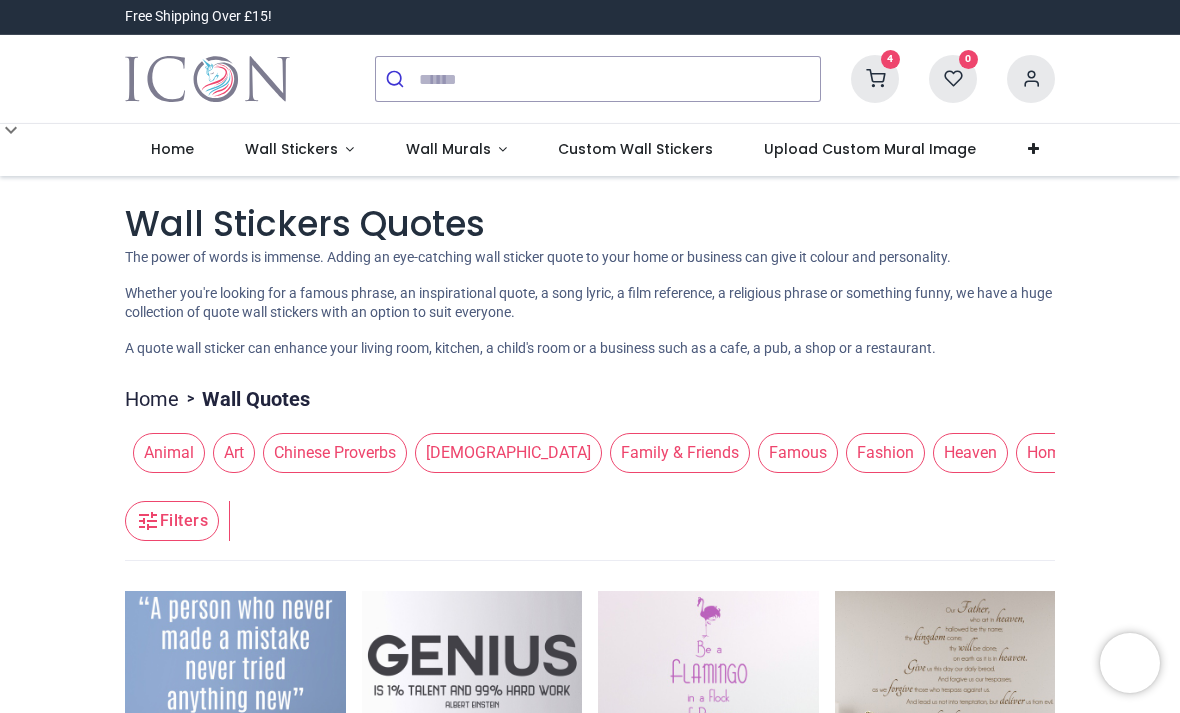 scroll, scrollTop: 0, scrollLeft: 0, axis: both 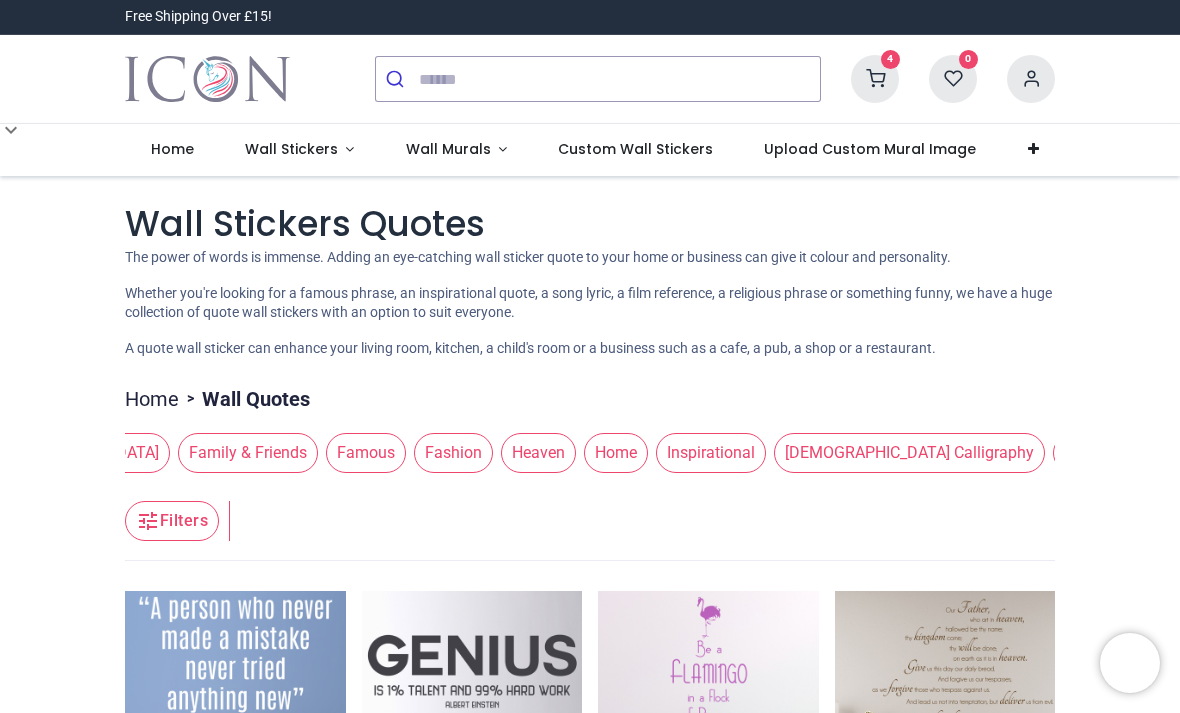 click on "Inspirational" at bounding box center [711, 453] 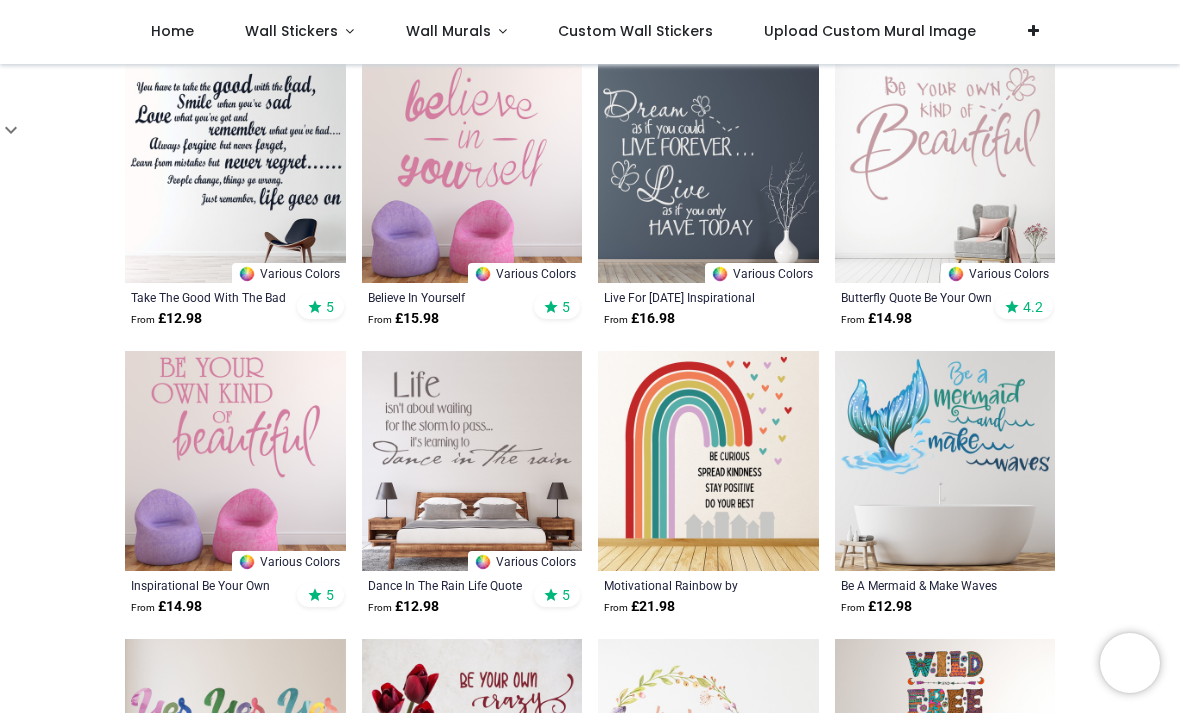 scroll, scrollTop: 1585, scrollLeft: 0, axis: vertical 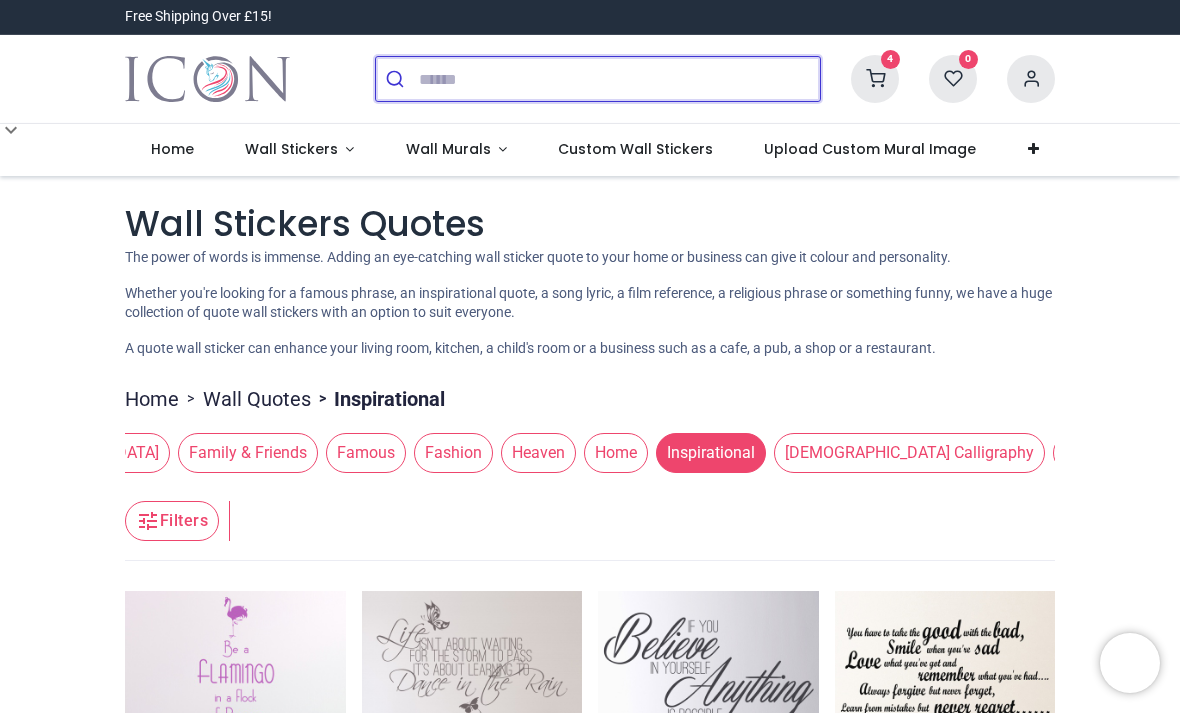 click at bounding box center (619, 79) 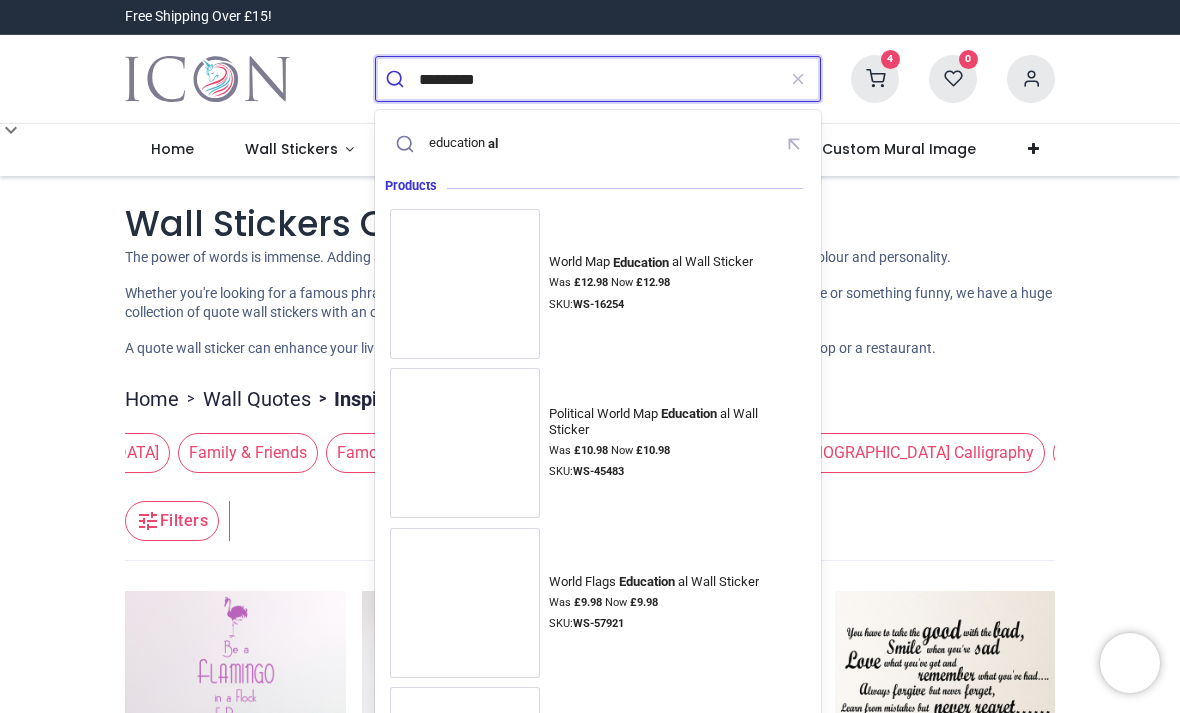 type on "*********" 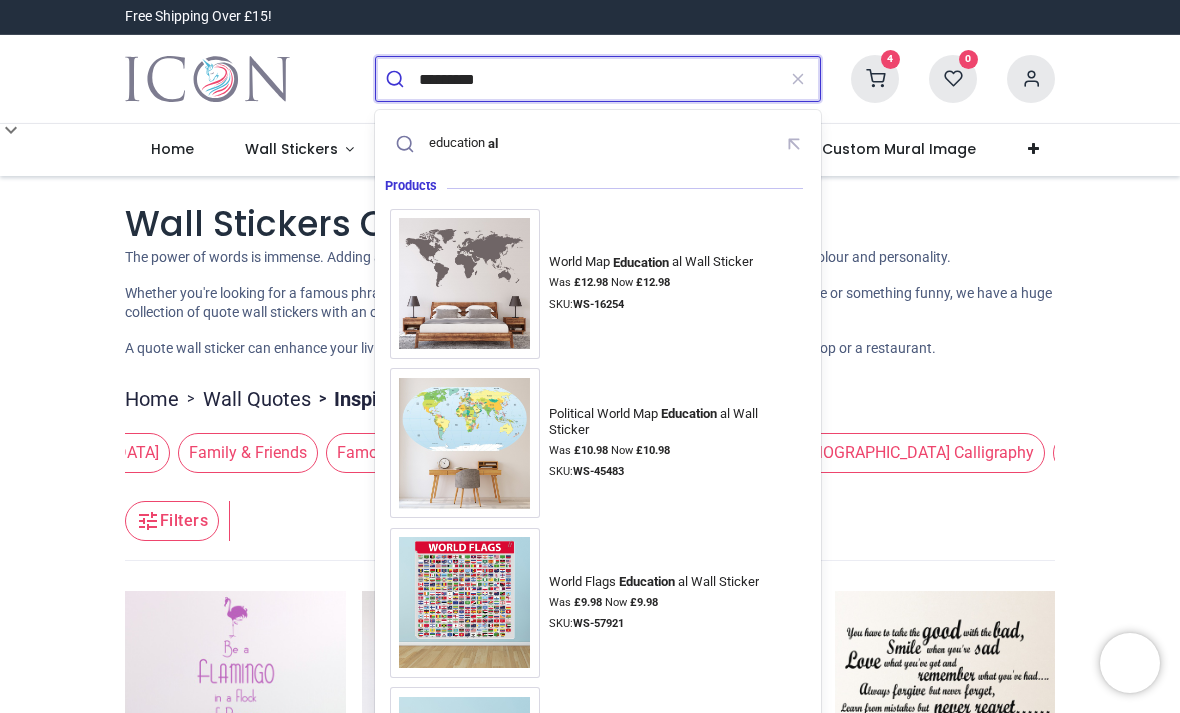 click at bounding box center [397, 79] 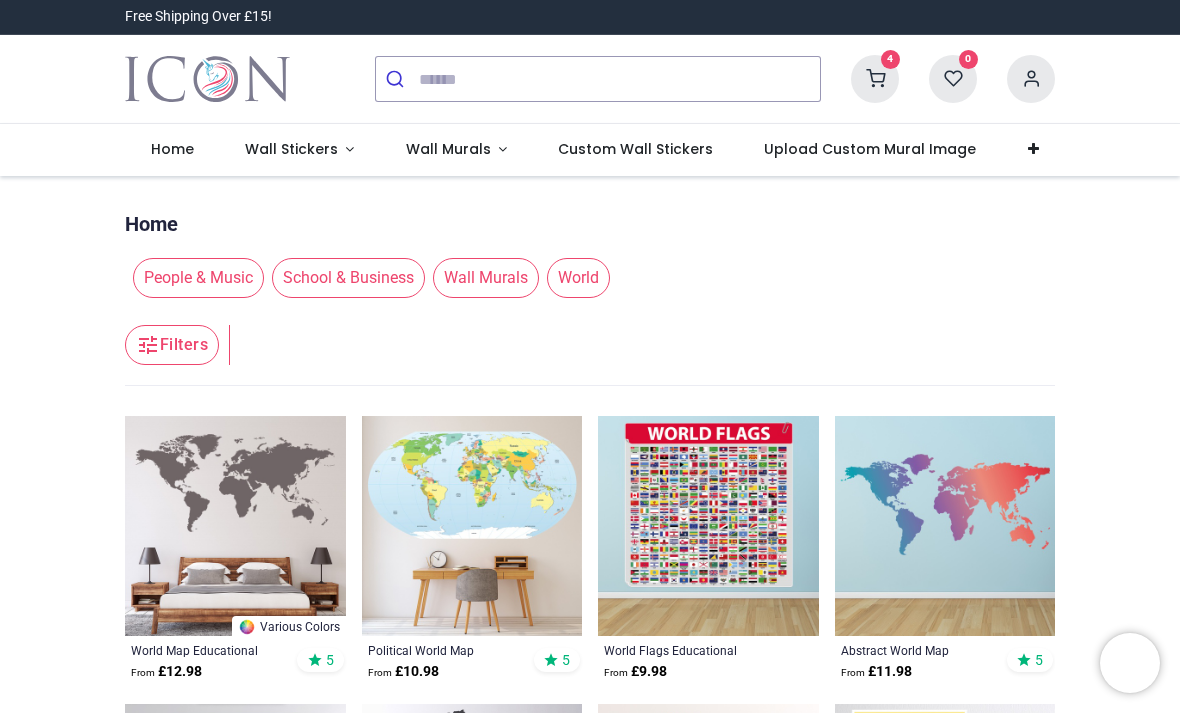scroll, scrollTop: 0, scrollLeft: 0, axis: both 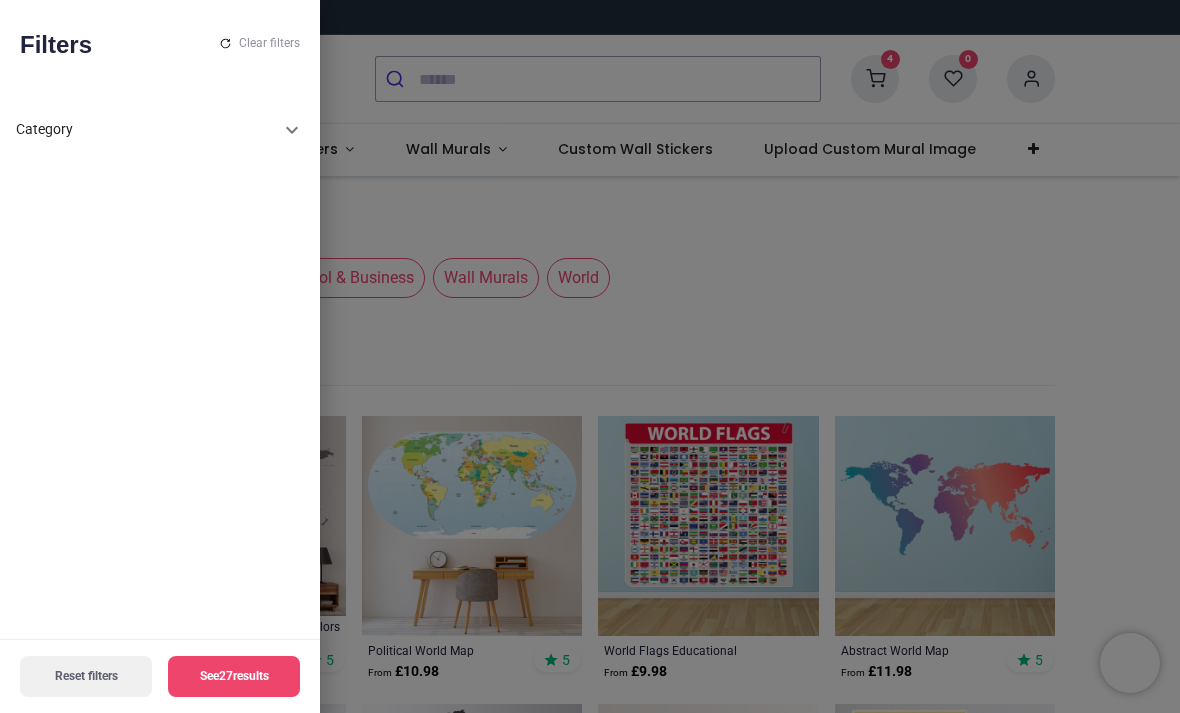 click 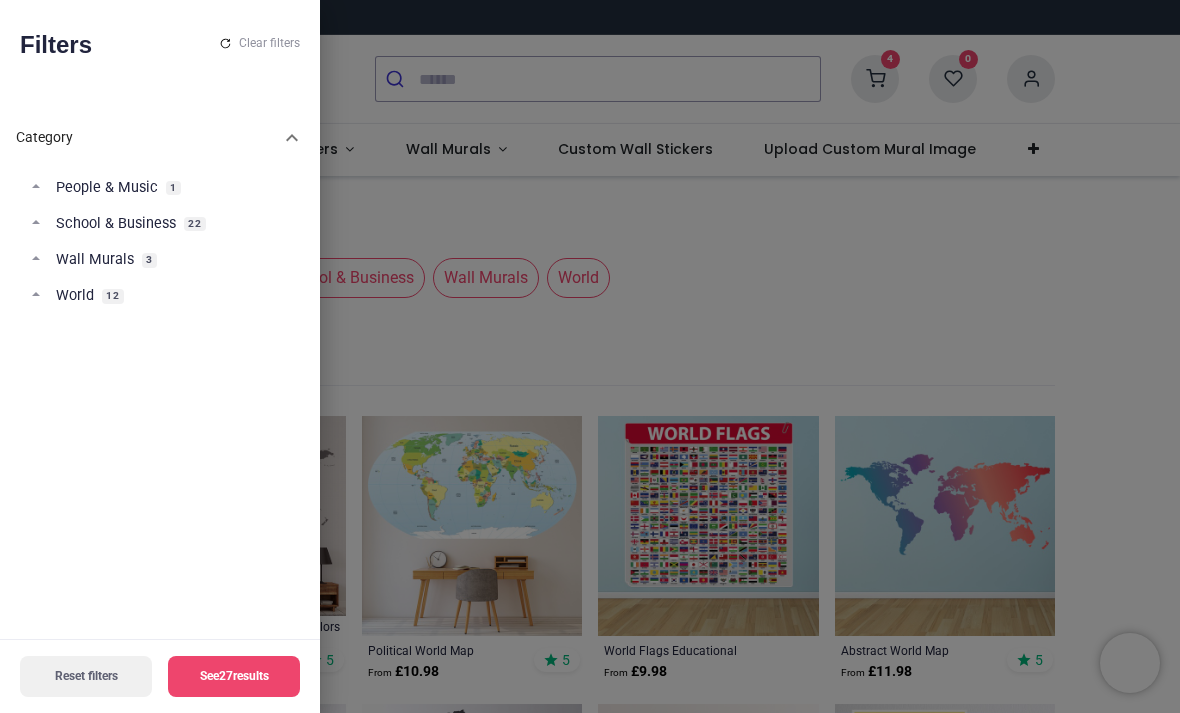 click on "1" at bounding box center [173, 188] 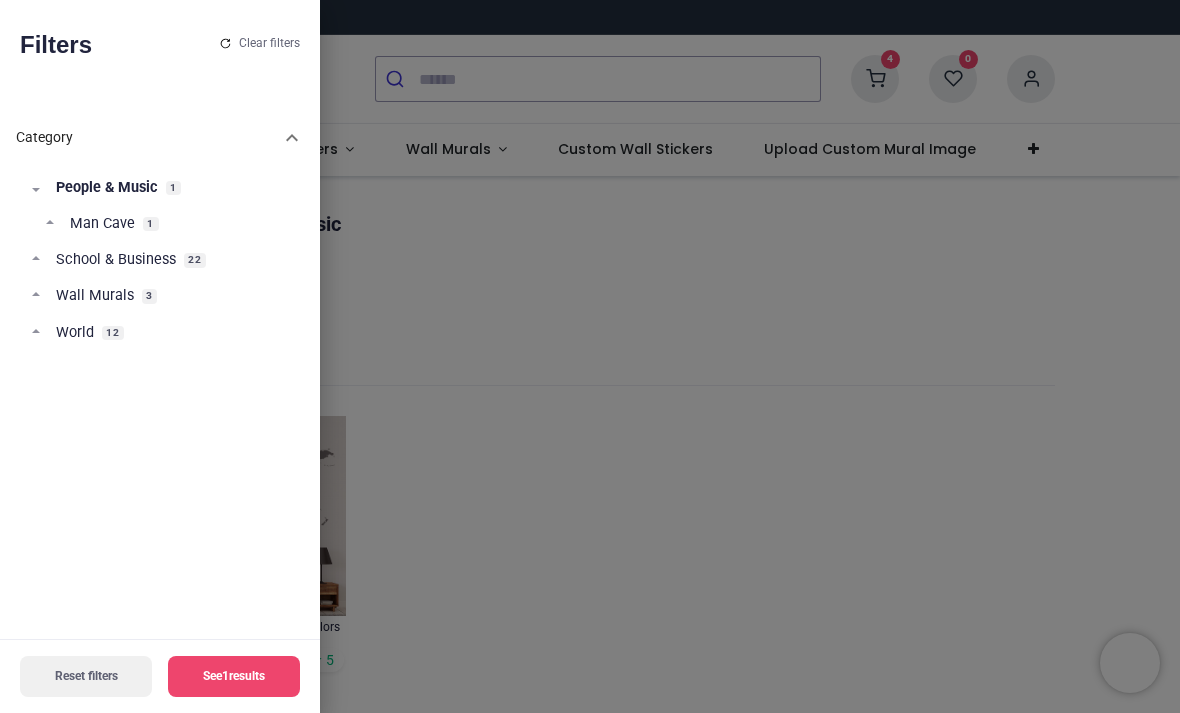 click at bounding box center [590, 356] 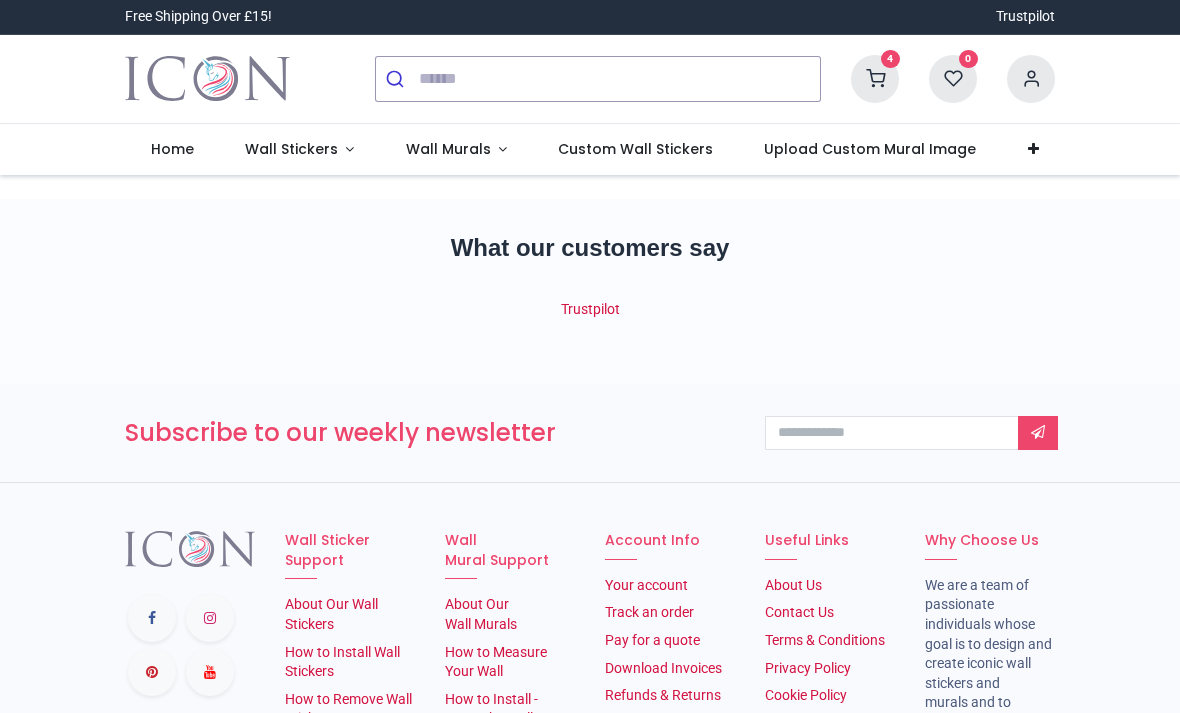 scroll, scrollTop: 0, scrollLeft: 0, axis: both 